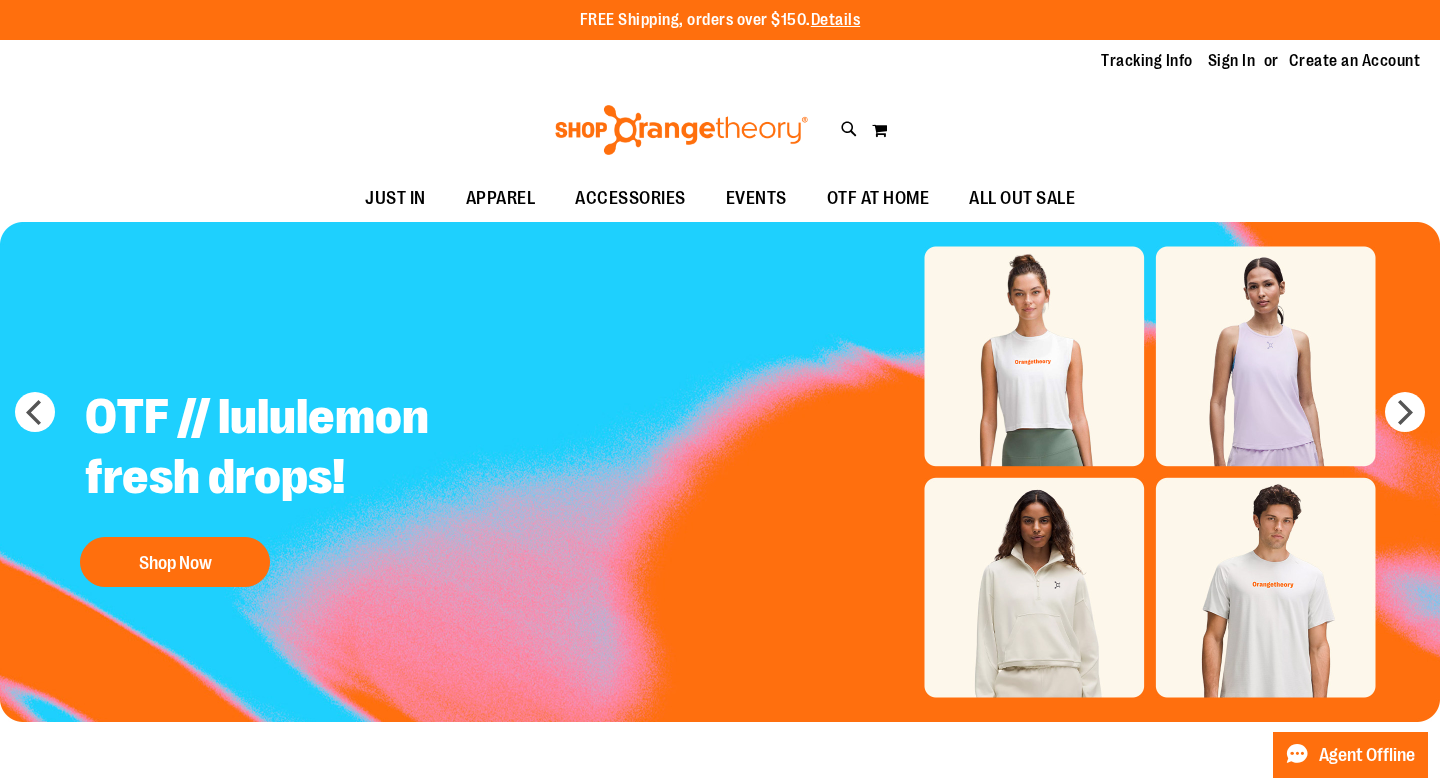 scroll, scrollTop: 0, scrollLeft: 0, axis: both 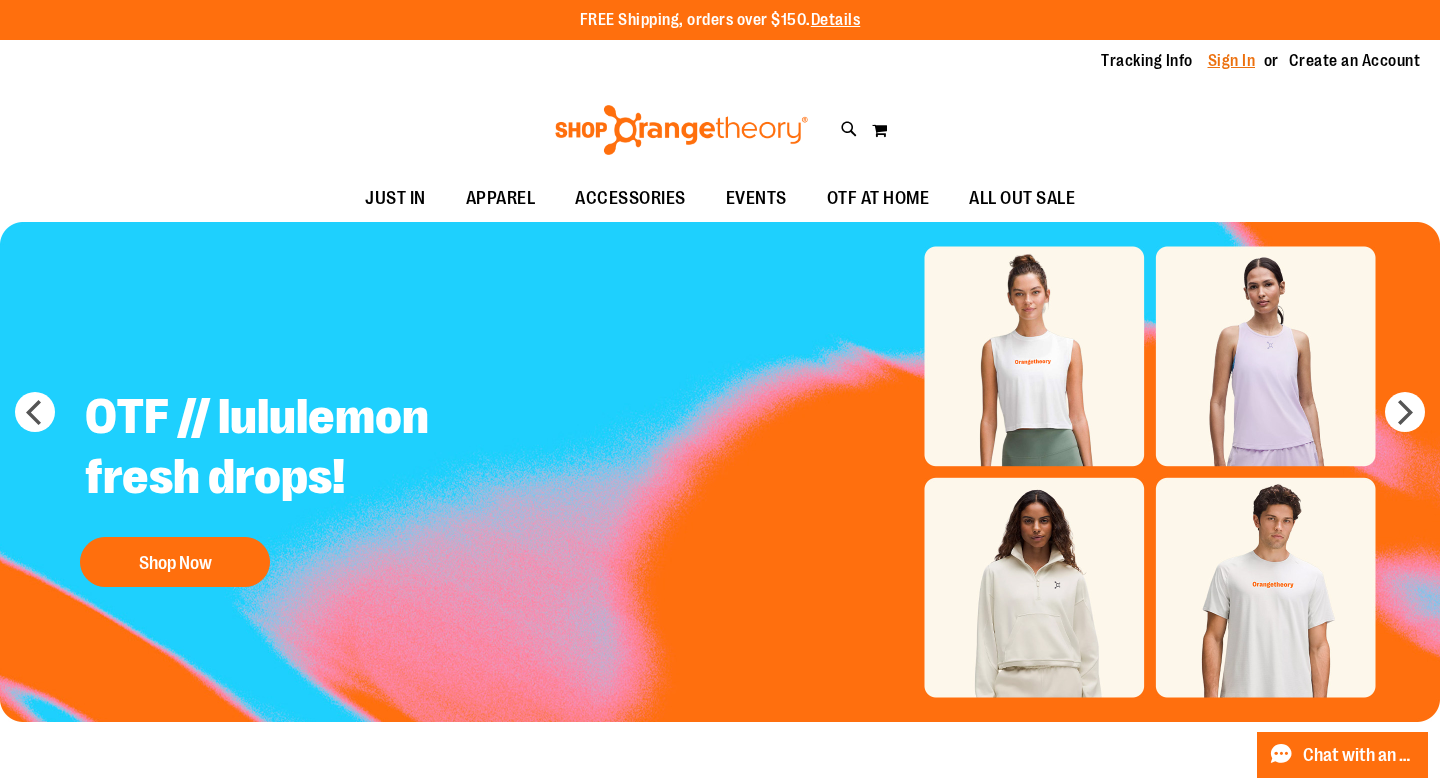 click on "Sign In" at bounding box center [1232, 61] 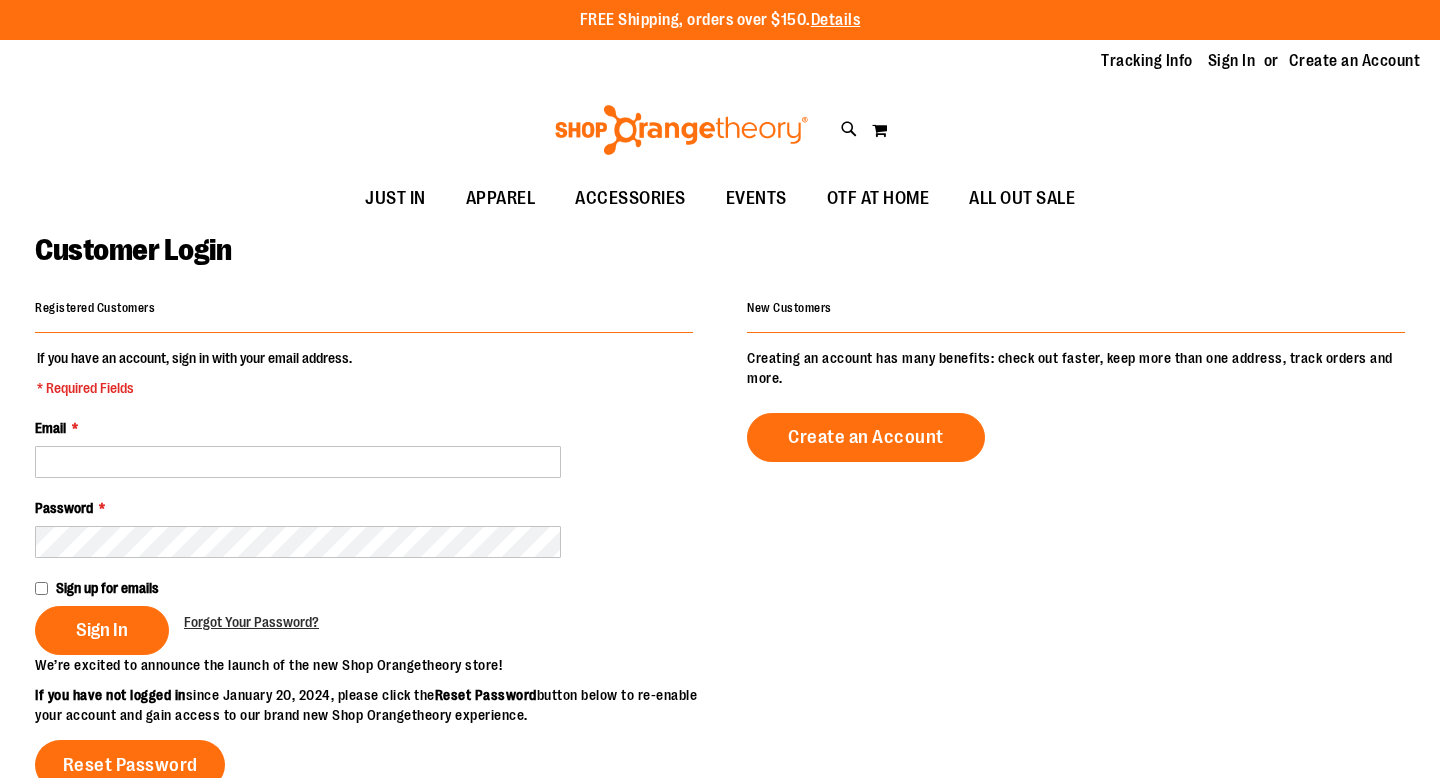 scroll, scrollTop: 0, scrollLeft: 0, axis: both 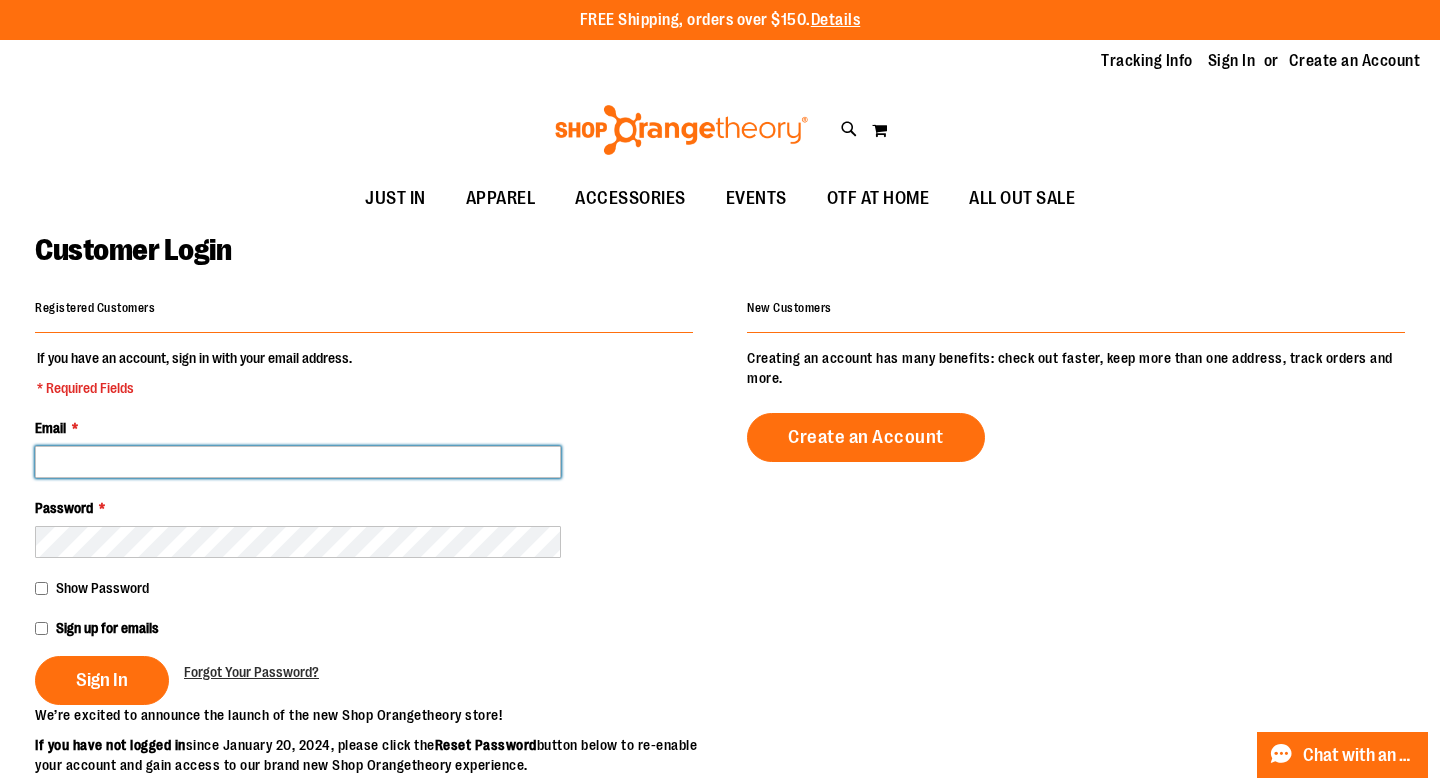click on "Email *" at bounding box center [298, 462] 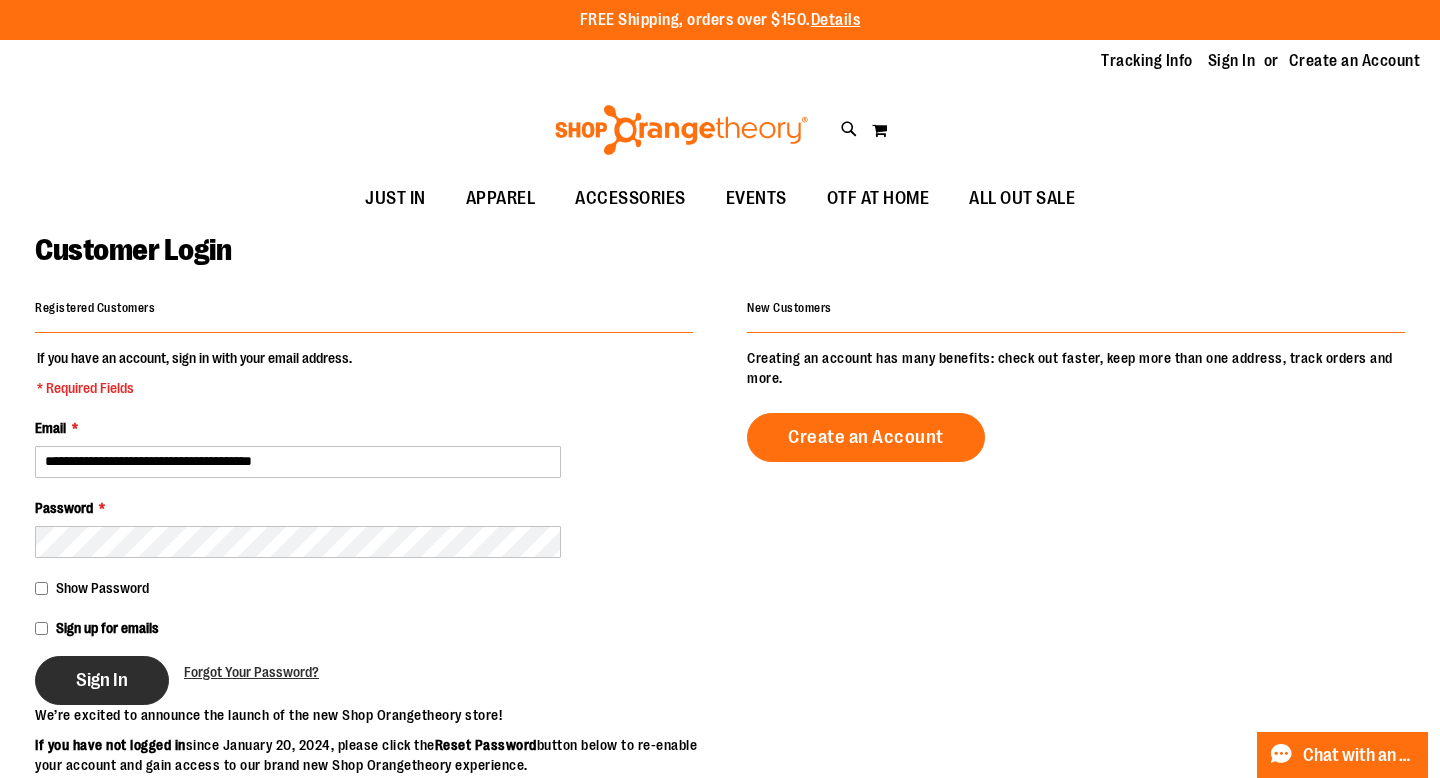 click on "Sign In" at bounding box center (102, 680) 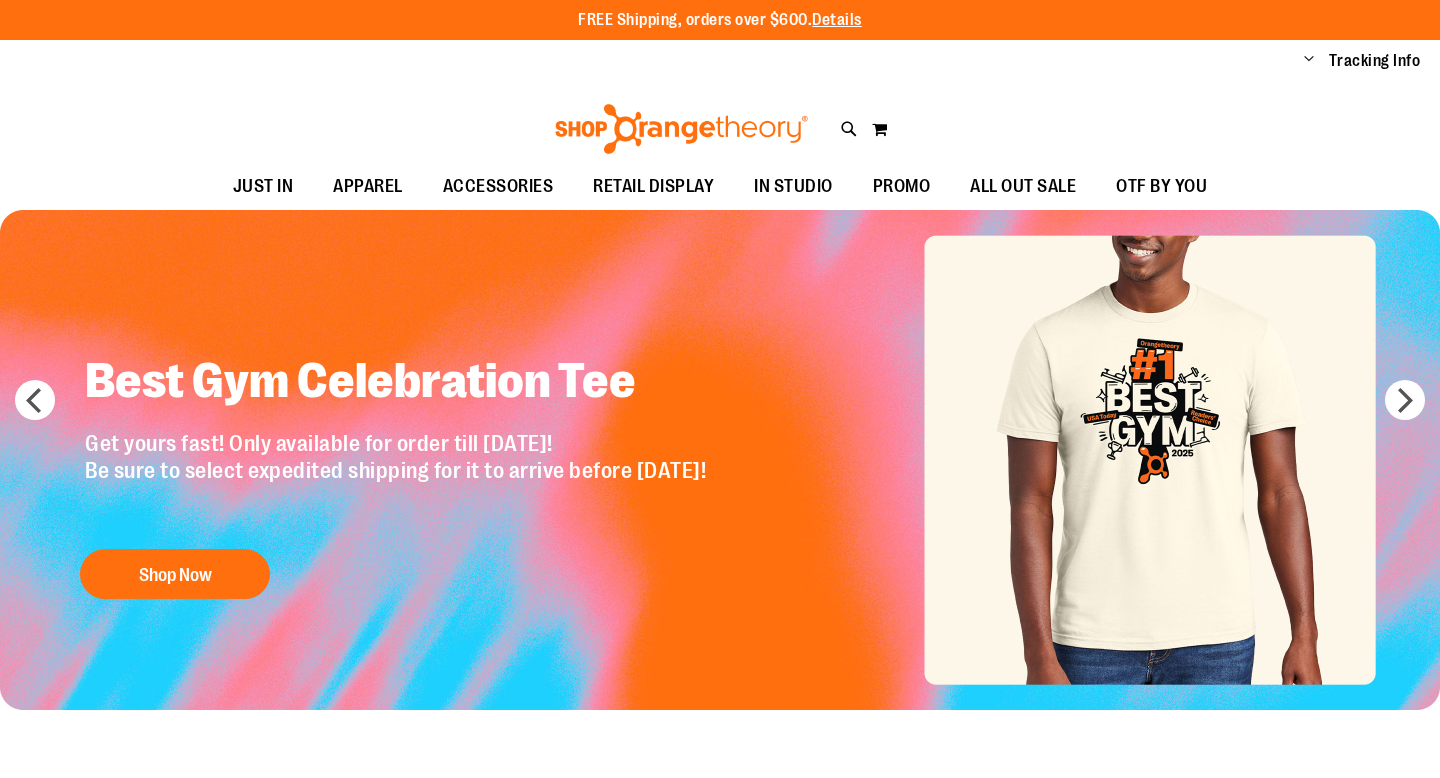 scroll, scrollTop: 0, scrollLeft: 0, axis: both 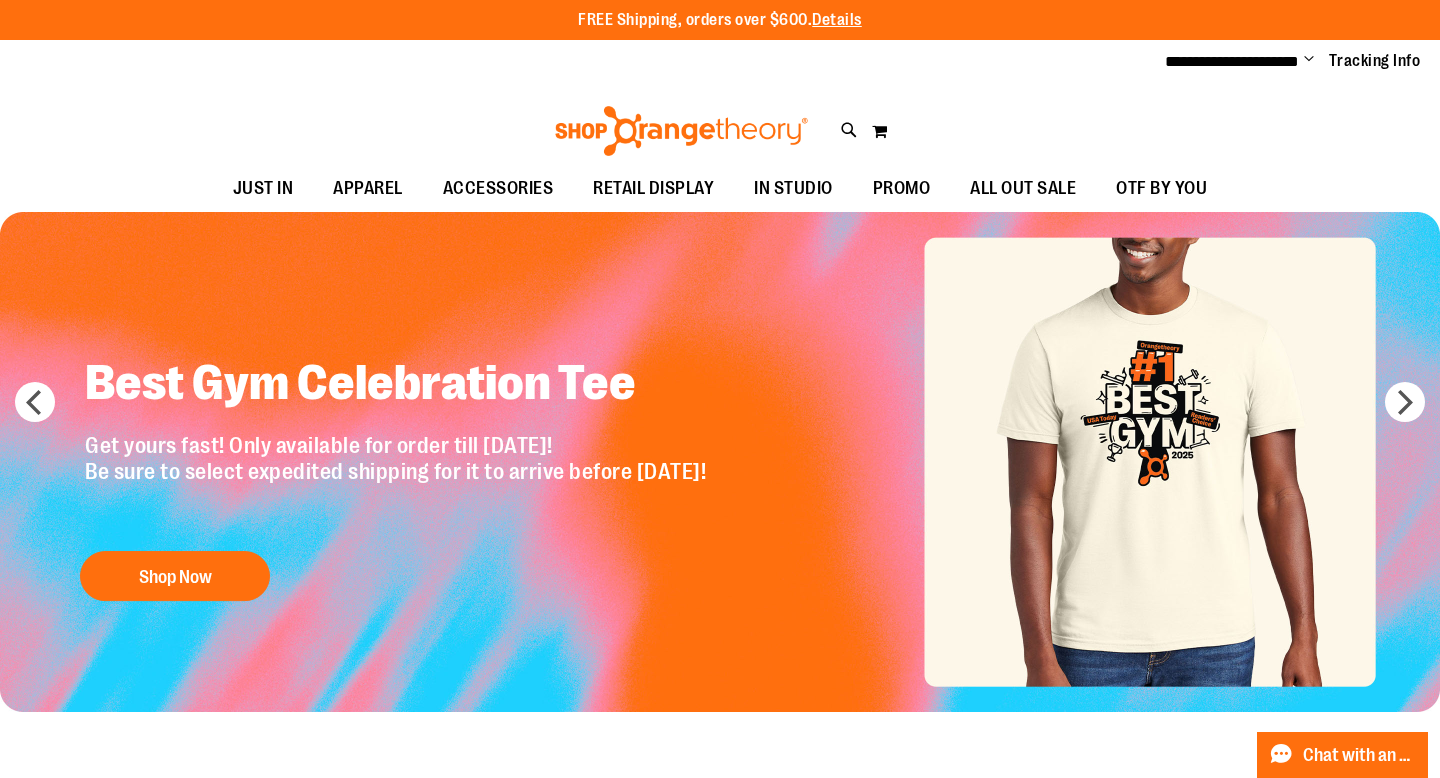 click at bounding box center (720, 462) 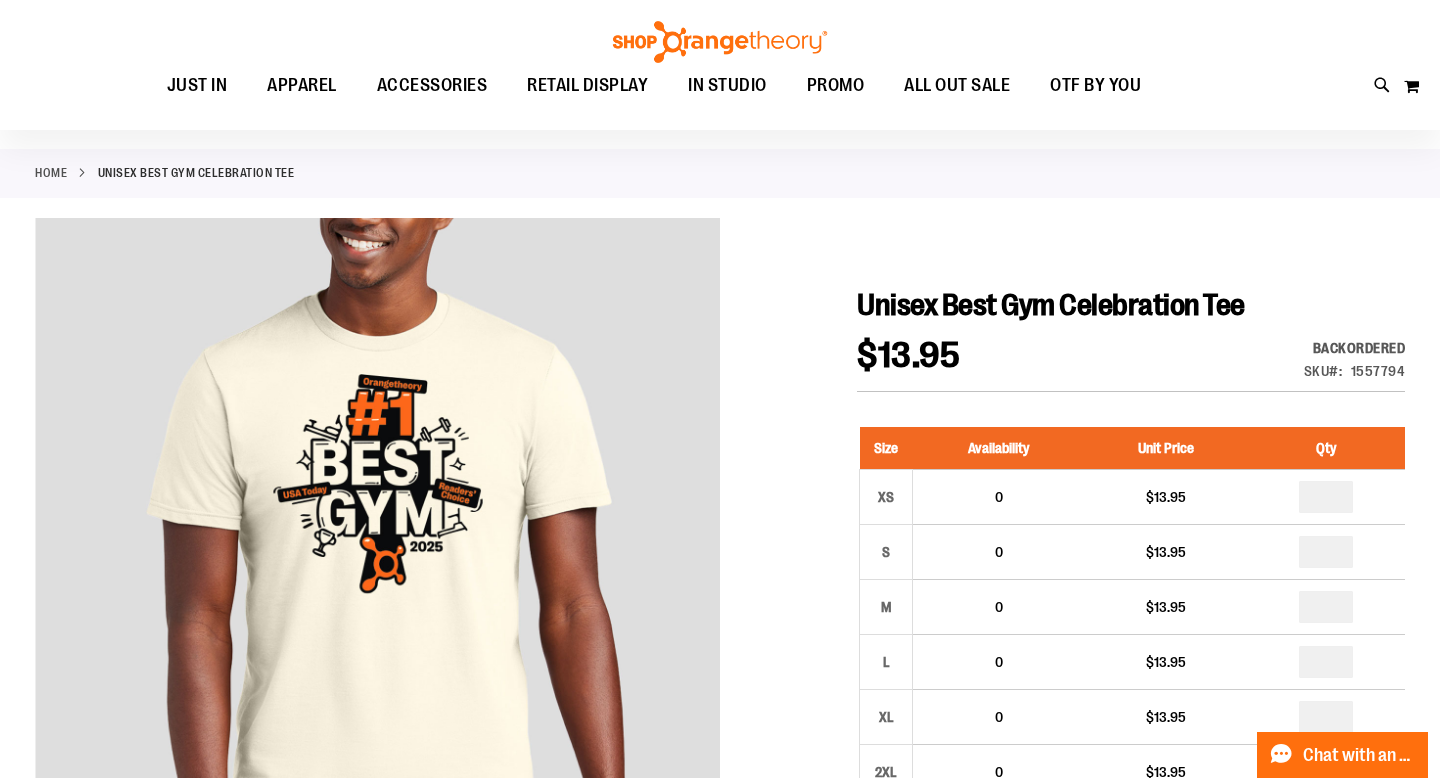 scroll, scrollTop: 63, scrollLeft: 0, axis: vertical 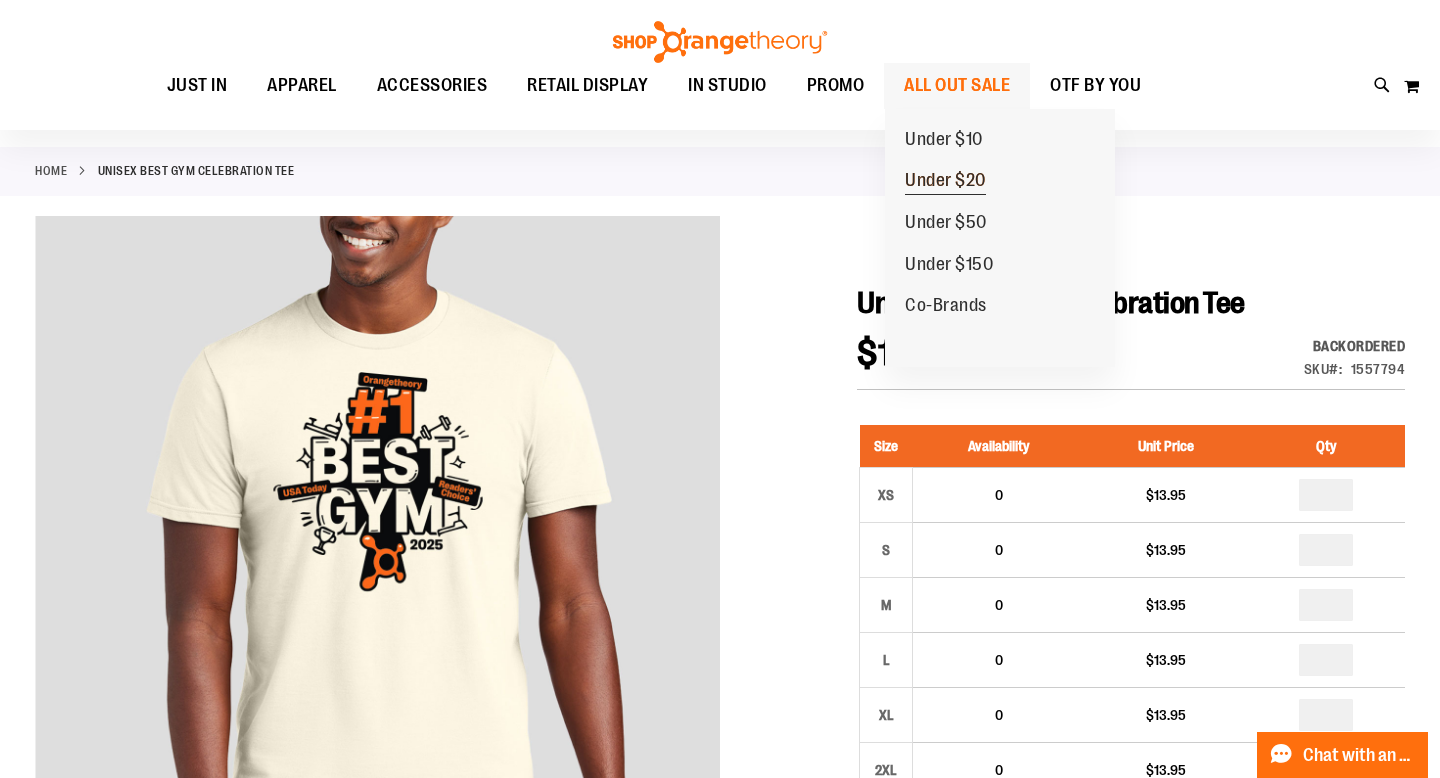 click on "Under $20" at bounding box center [945, 182] 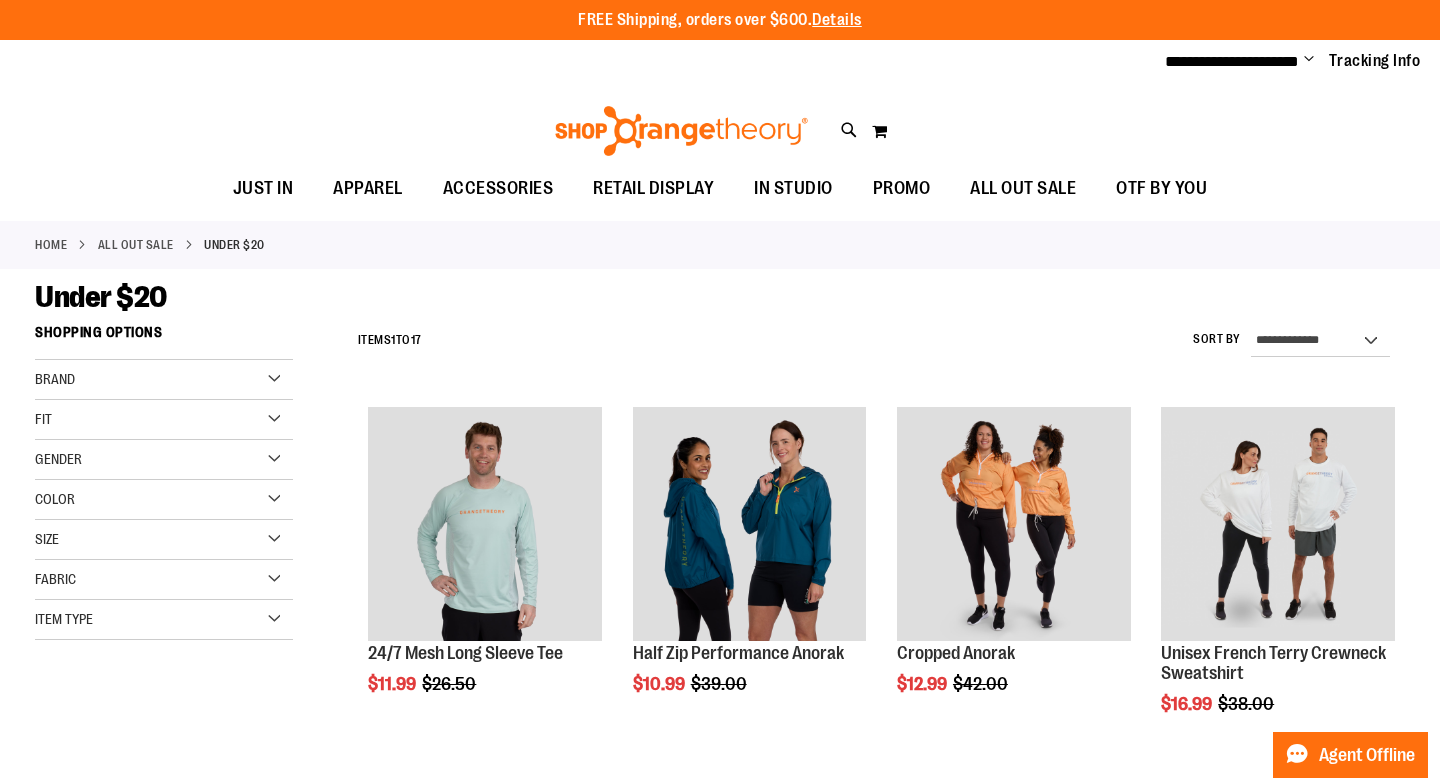 scroll, scrollTop: 0, scrollLeft: 0, axis: both 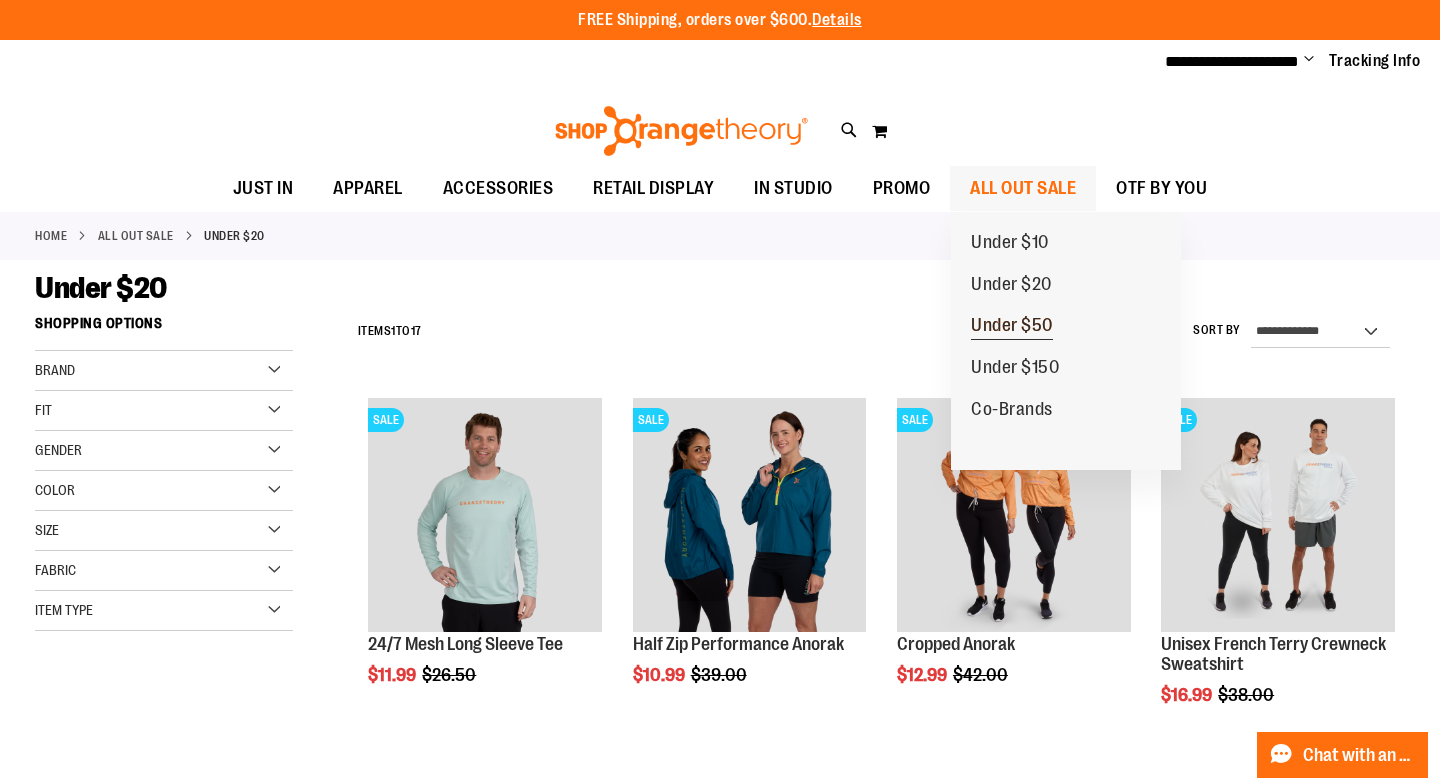 click on "Under $50" at bounding box center [1012, 327] 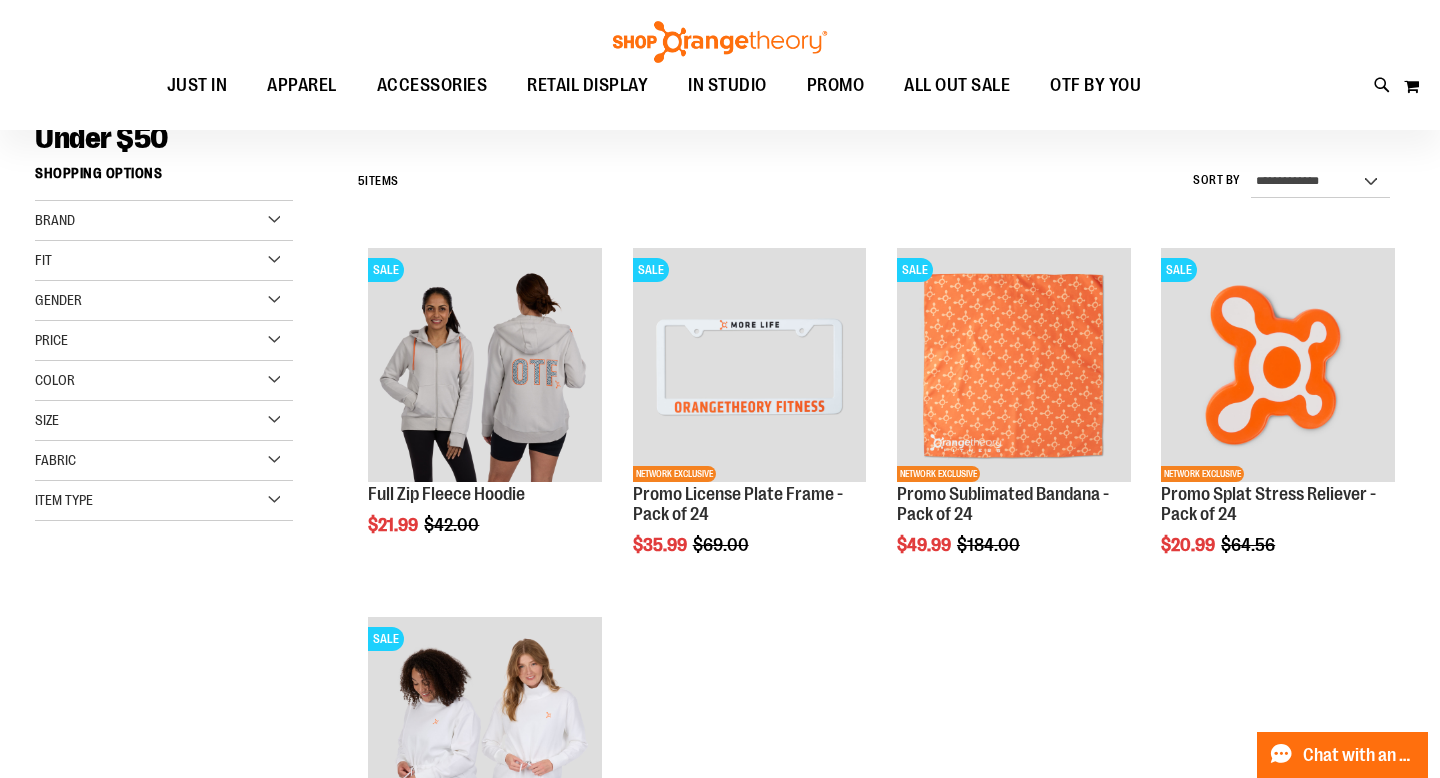 scroll, scrollTop: 96, scrollLeft: 0, axis: vertical 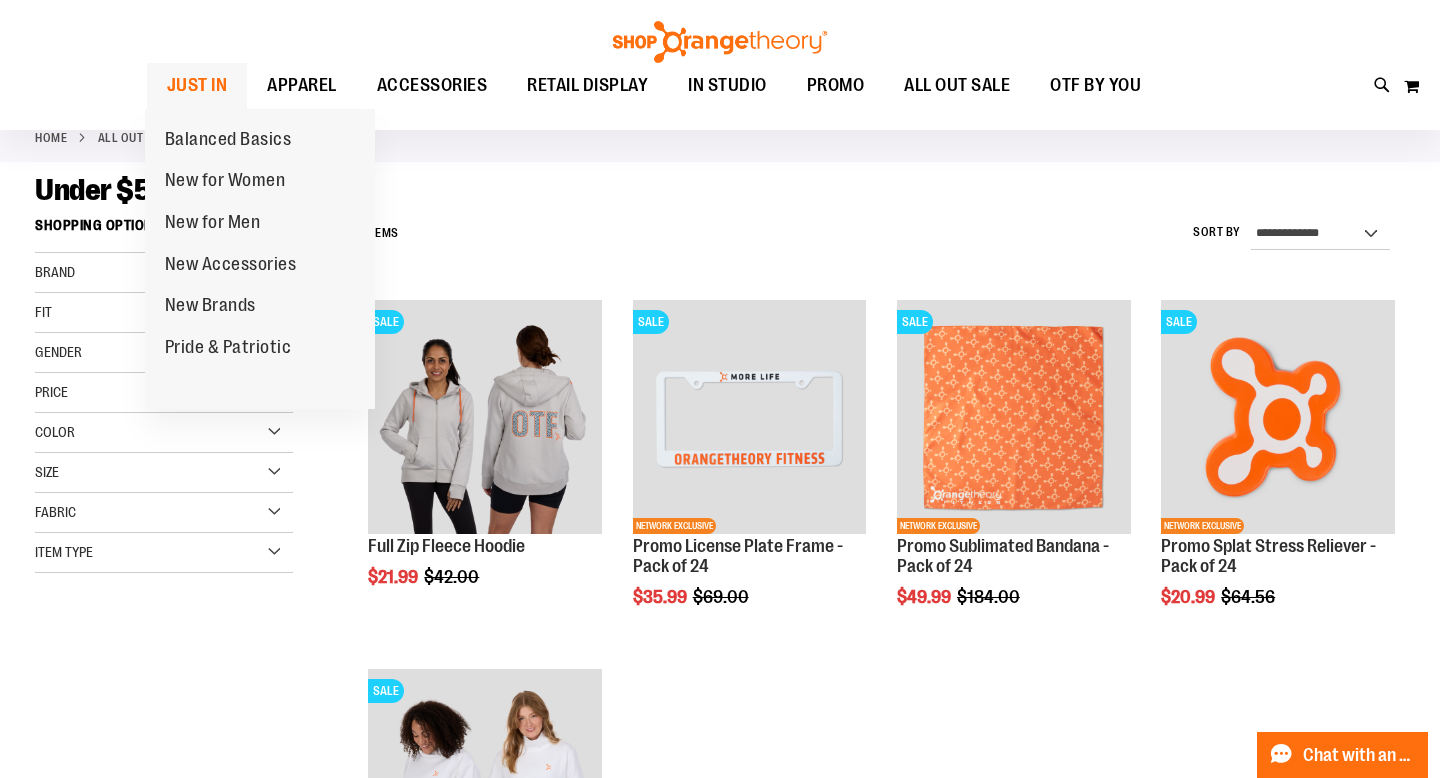click on "JUST IN" at bounding box center [197, 85] 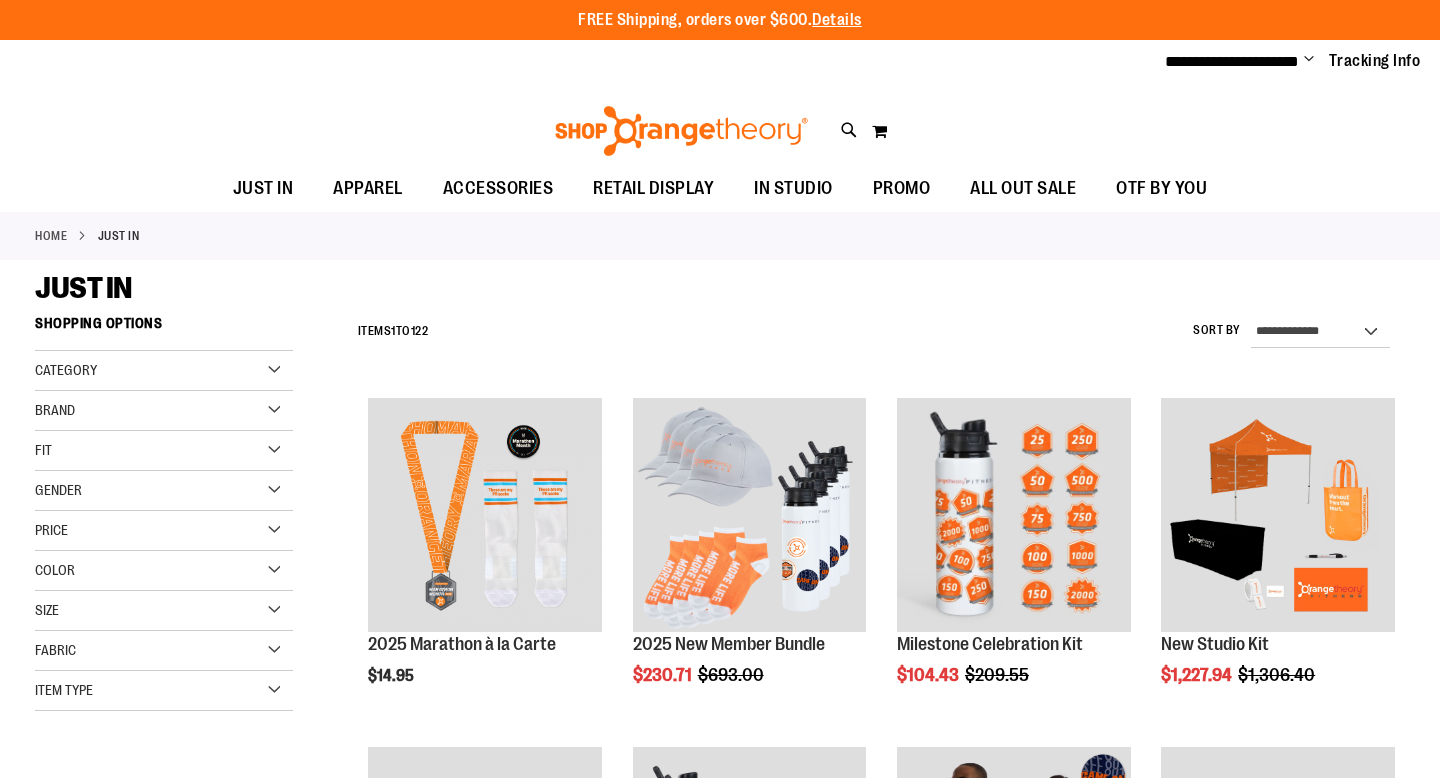 scroll, scrollTop: 0, scrollLeft: 0, axis: both 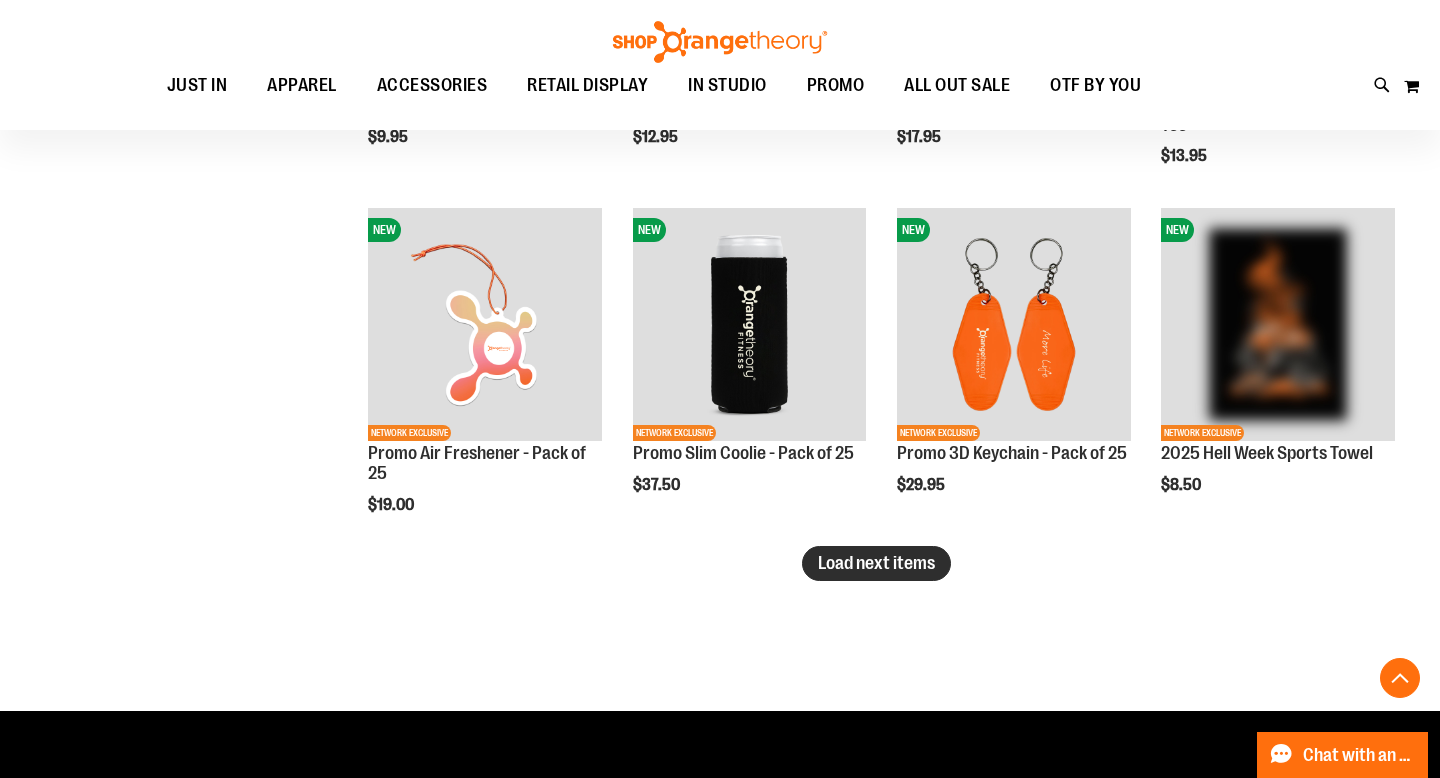 click on "Load next items" at bounding box center [876, 563] 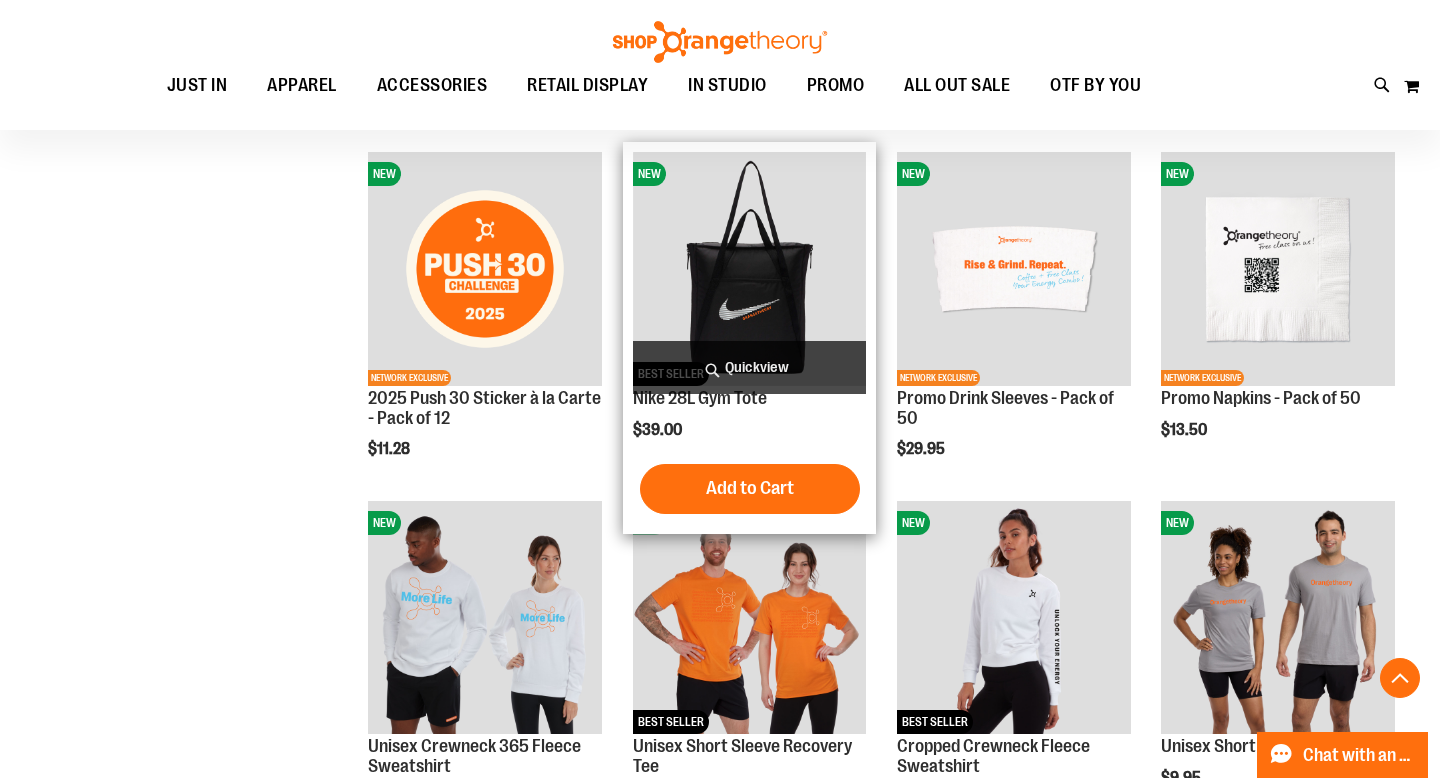 scroll, scrollTop: 3382, scrollLeft: 0, axis: vertical 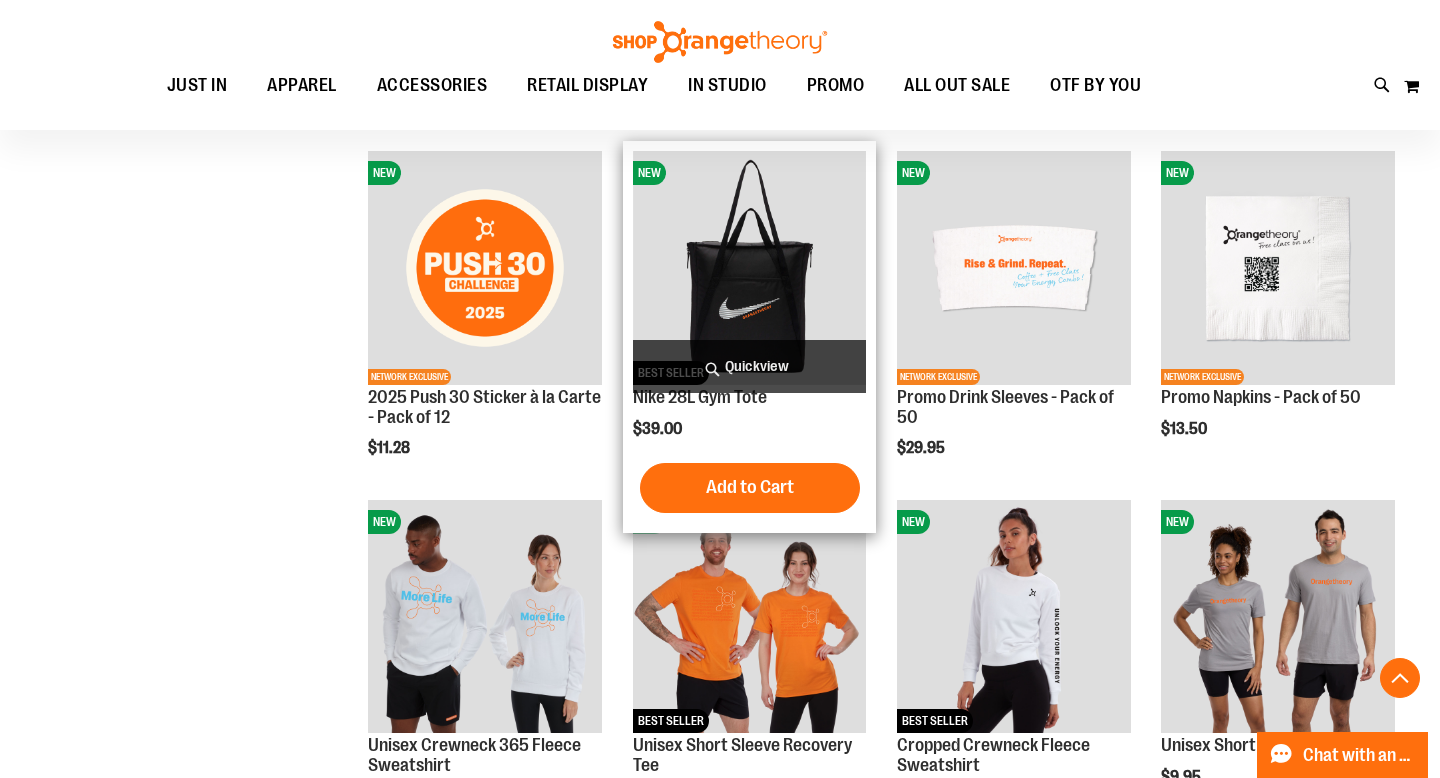 click at bounding box center [750, 268] 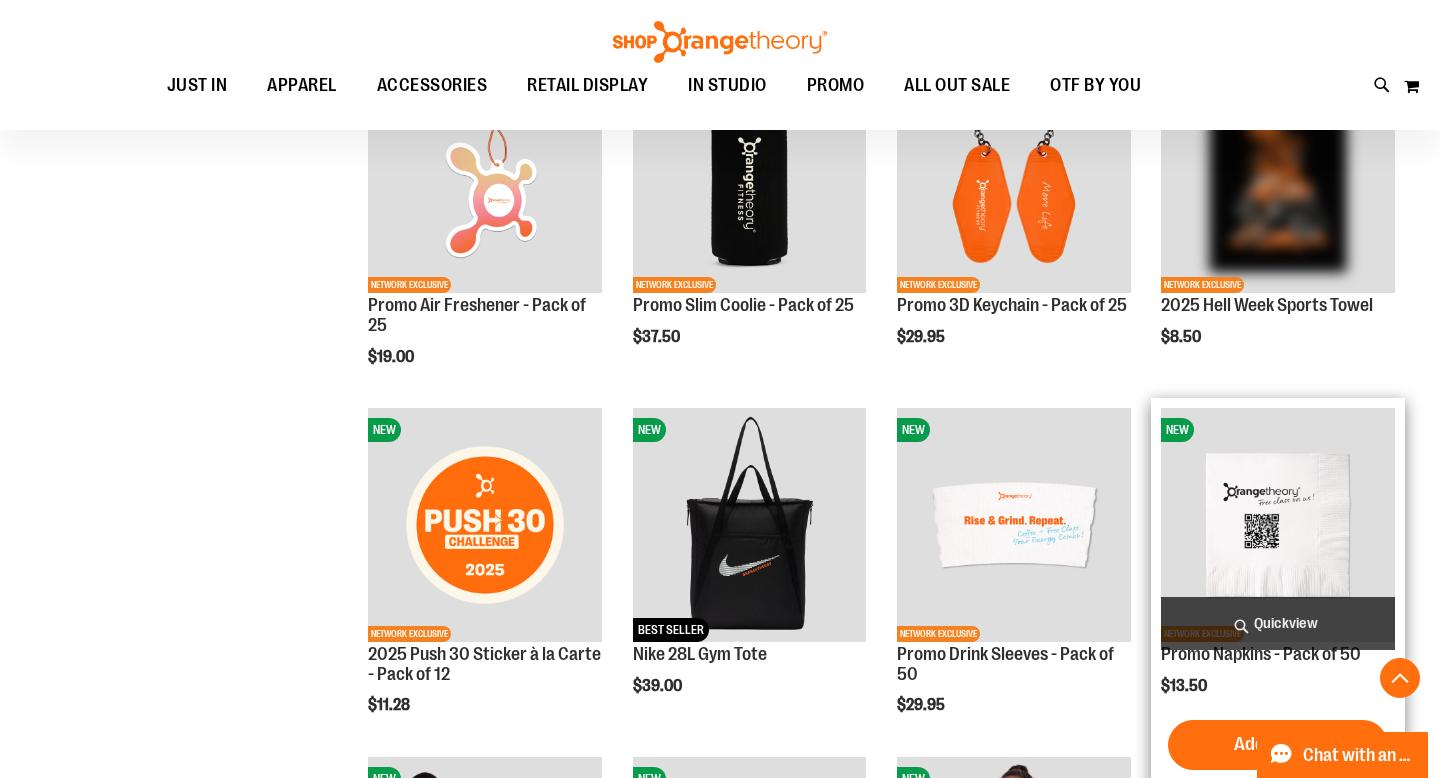 scroll, scrollTop: 3000, scrollLeft: 0, axis: vertical 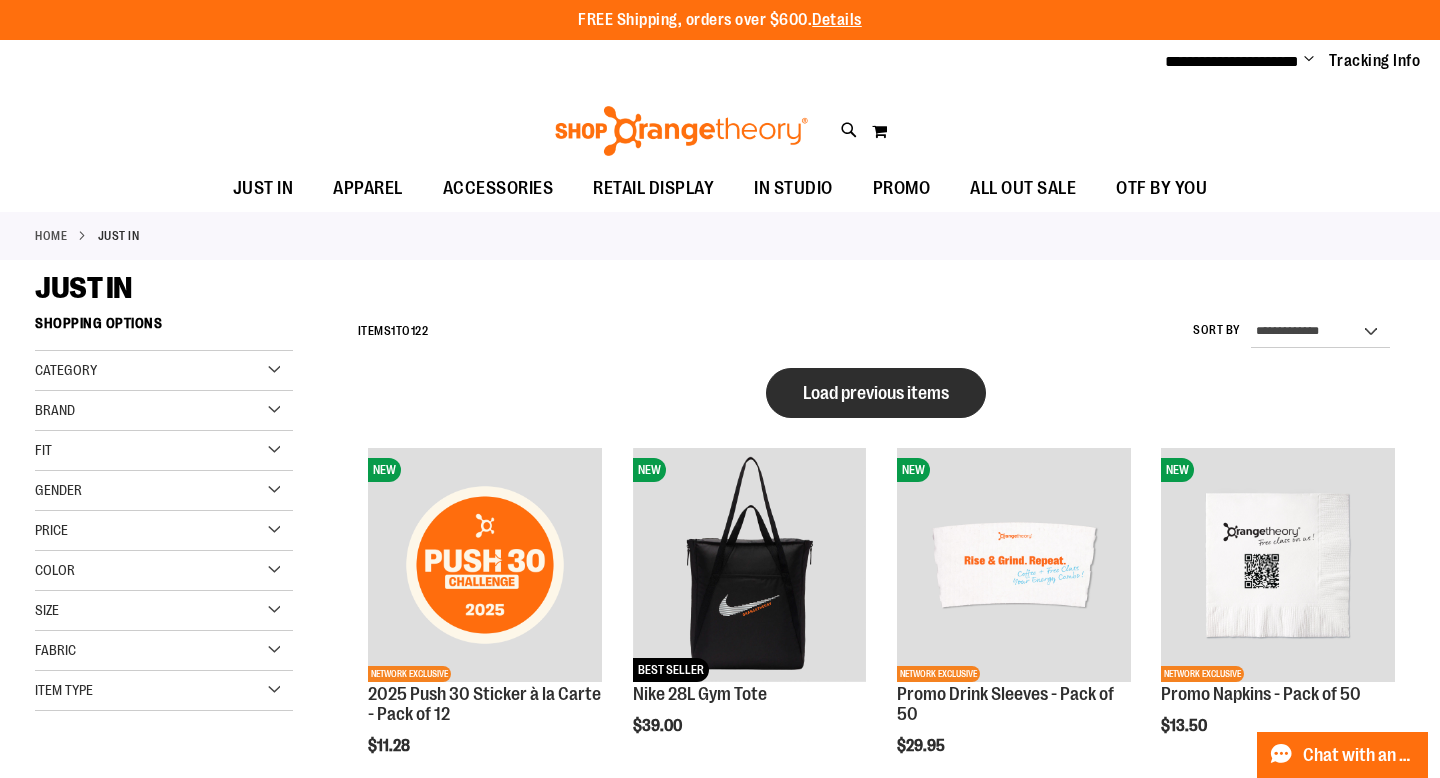 click on "Load previous items" at bounding box center (876, 393) 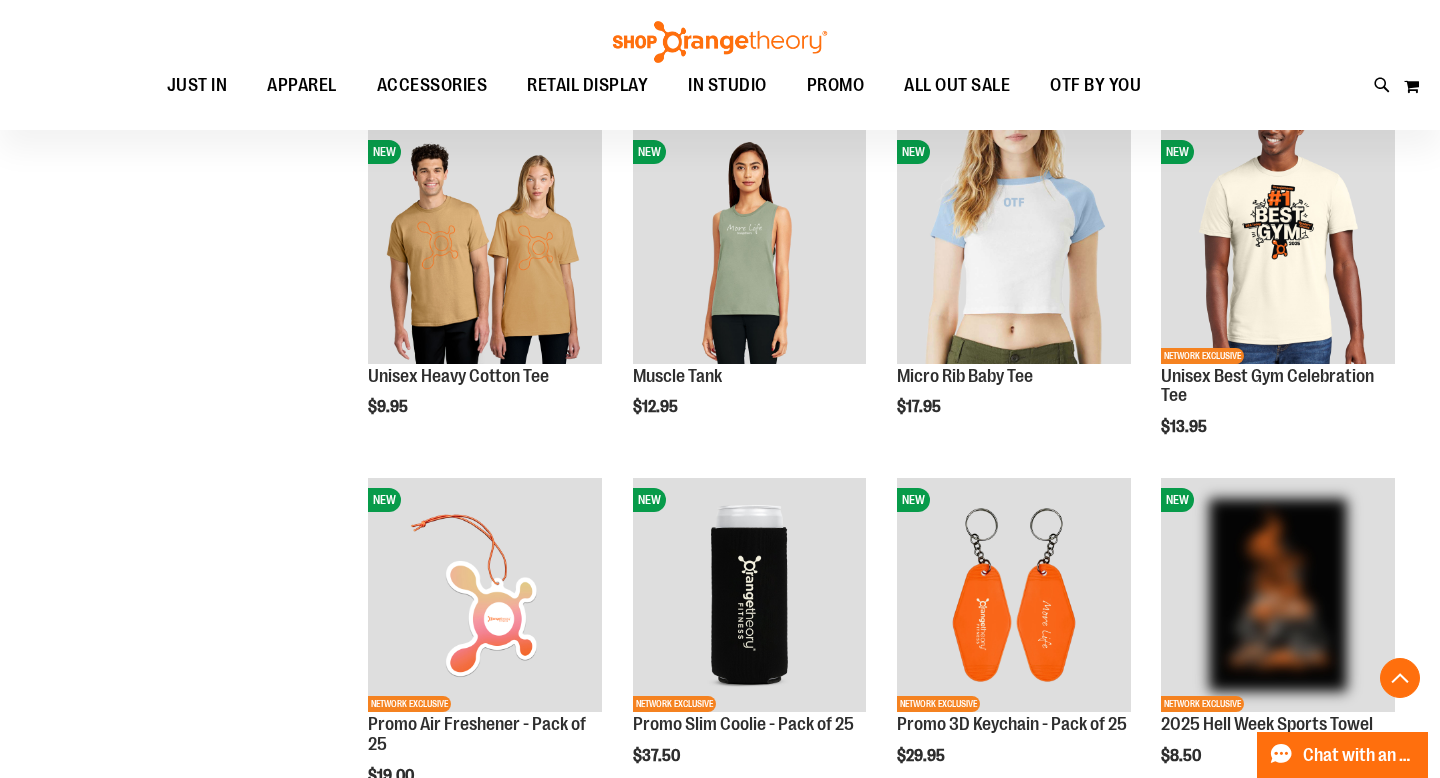scroll, scrollTop: 0, scrollLeft: 0, axis: both 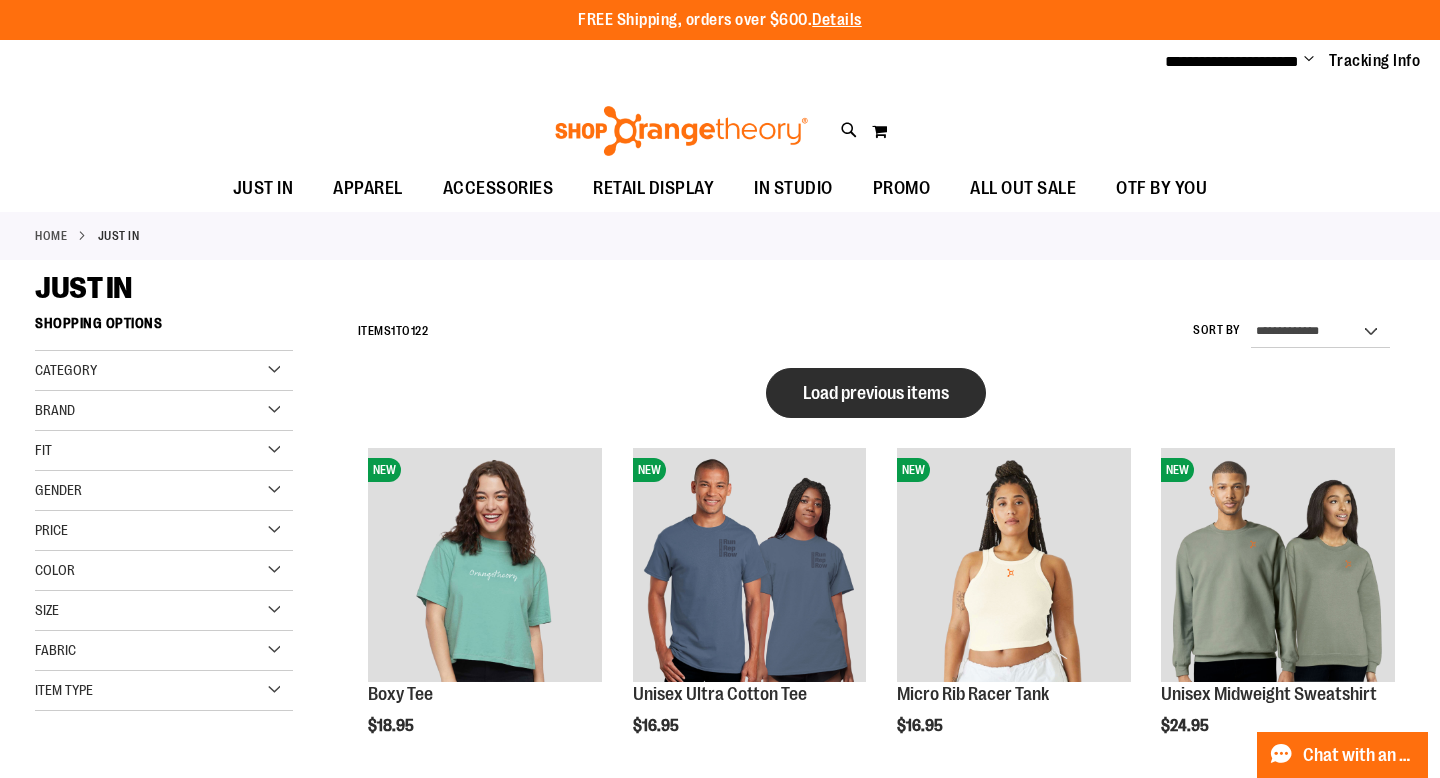 click on "Load previous items" at bounding box center (876, 393) 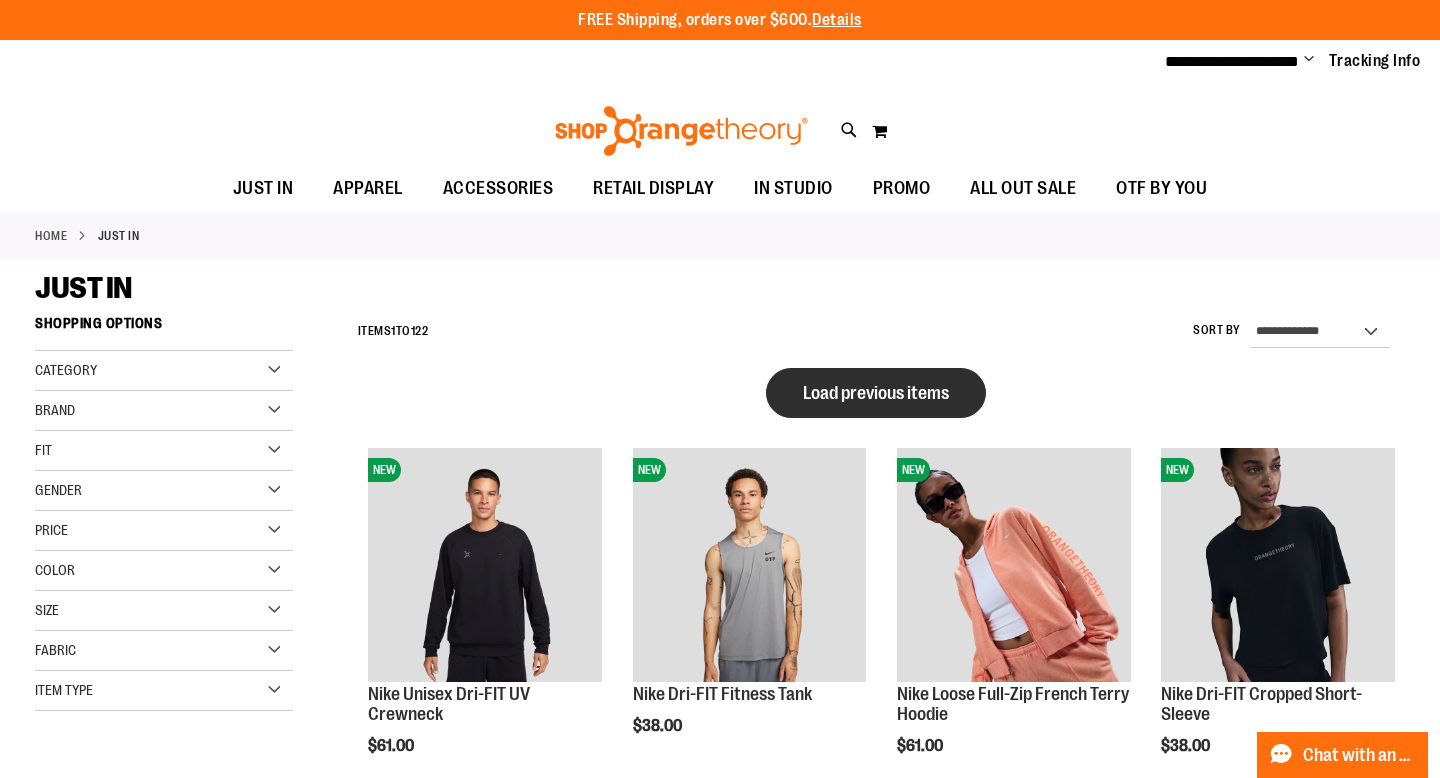 click on "Load previous items" at bounding box center [876, 393] 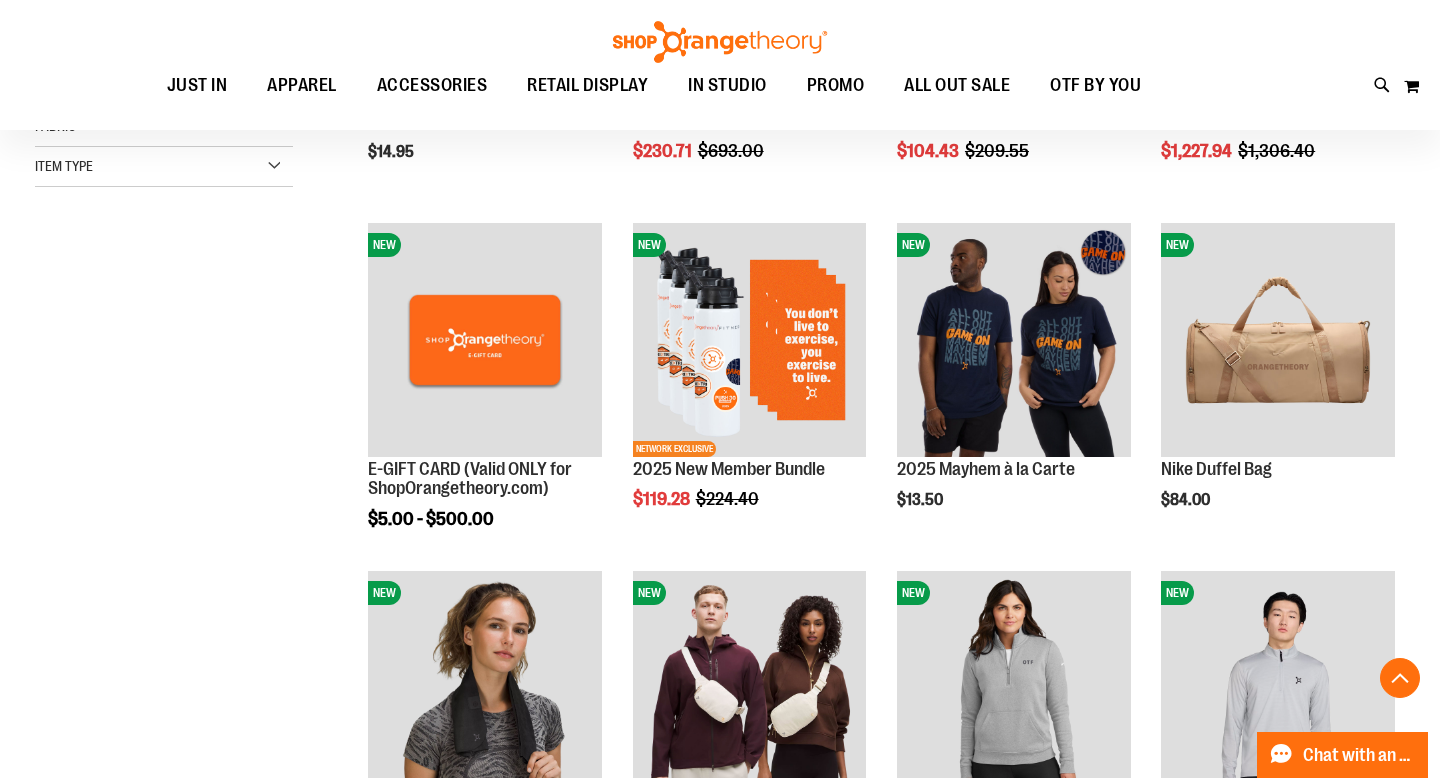 scroll, scrollTop: 328, scrollLeft: 0, axis: vertical 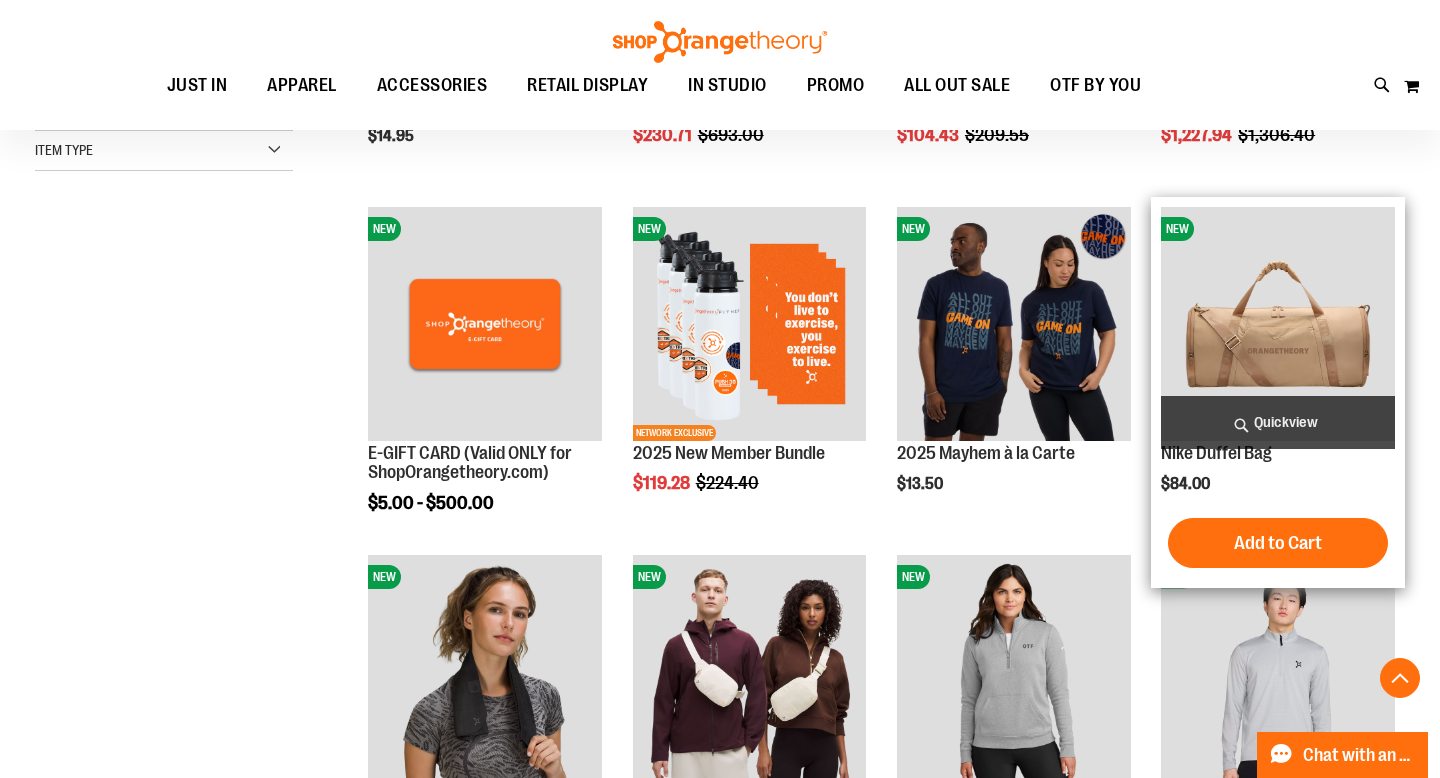 click at bounding box center (1278, 324) 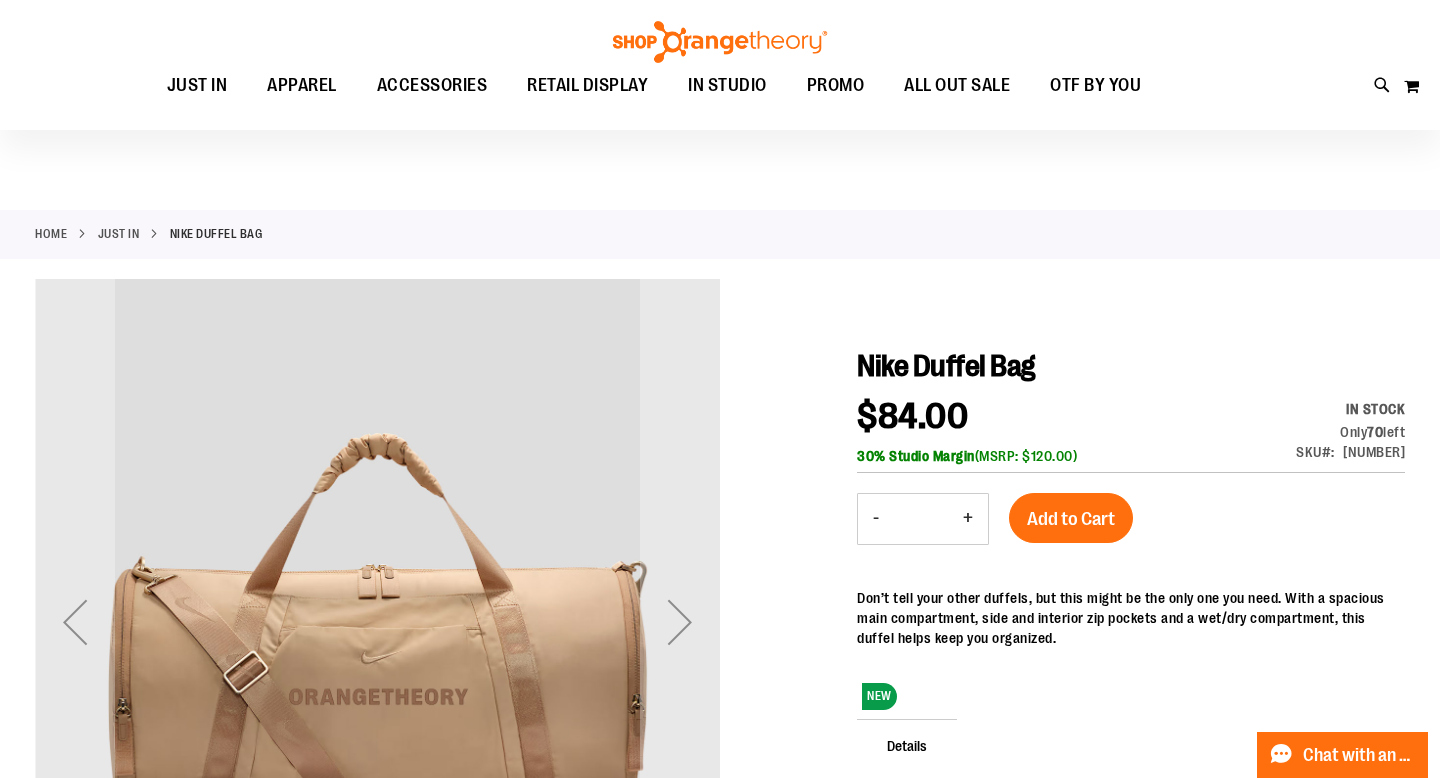 scroll, scrollTop: 163, scrollLeft: 0, axis: vertical 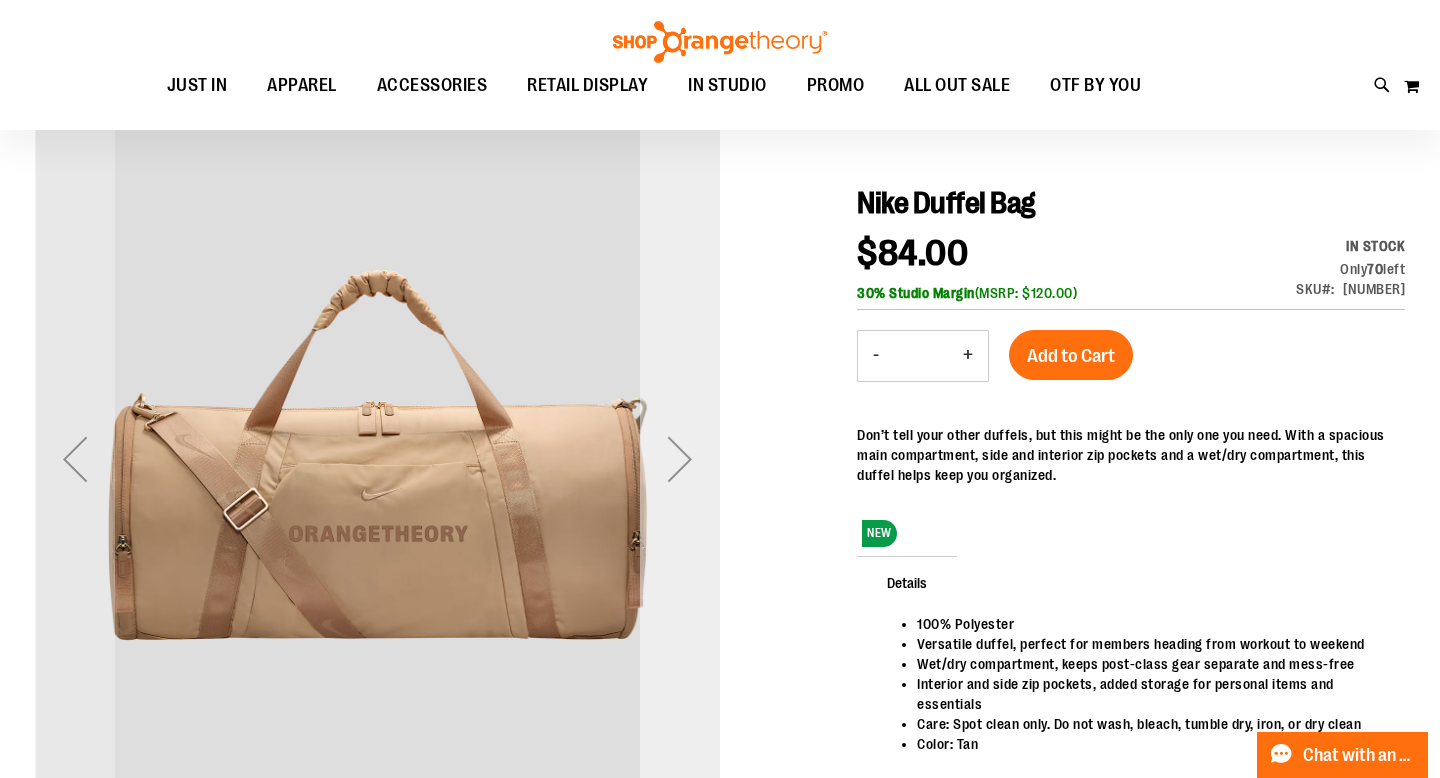 click at bounding box center (680, 459) 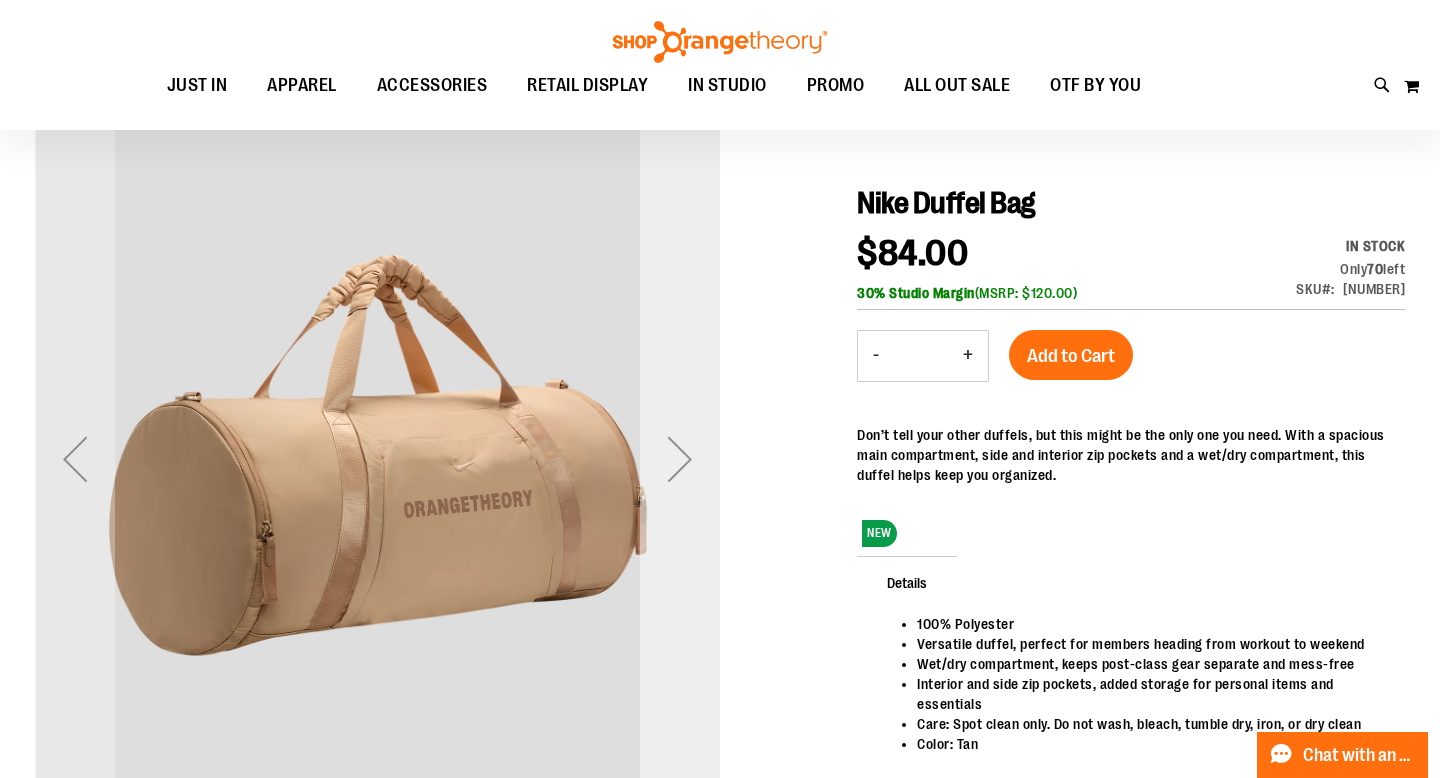click at bounding box center (680, 459) 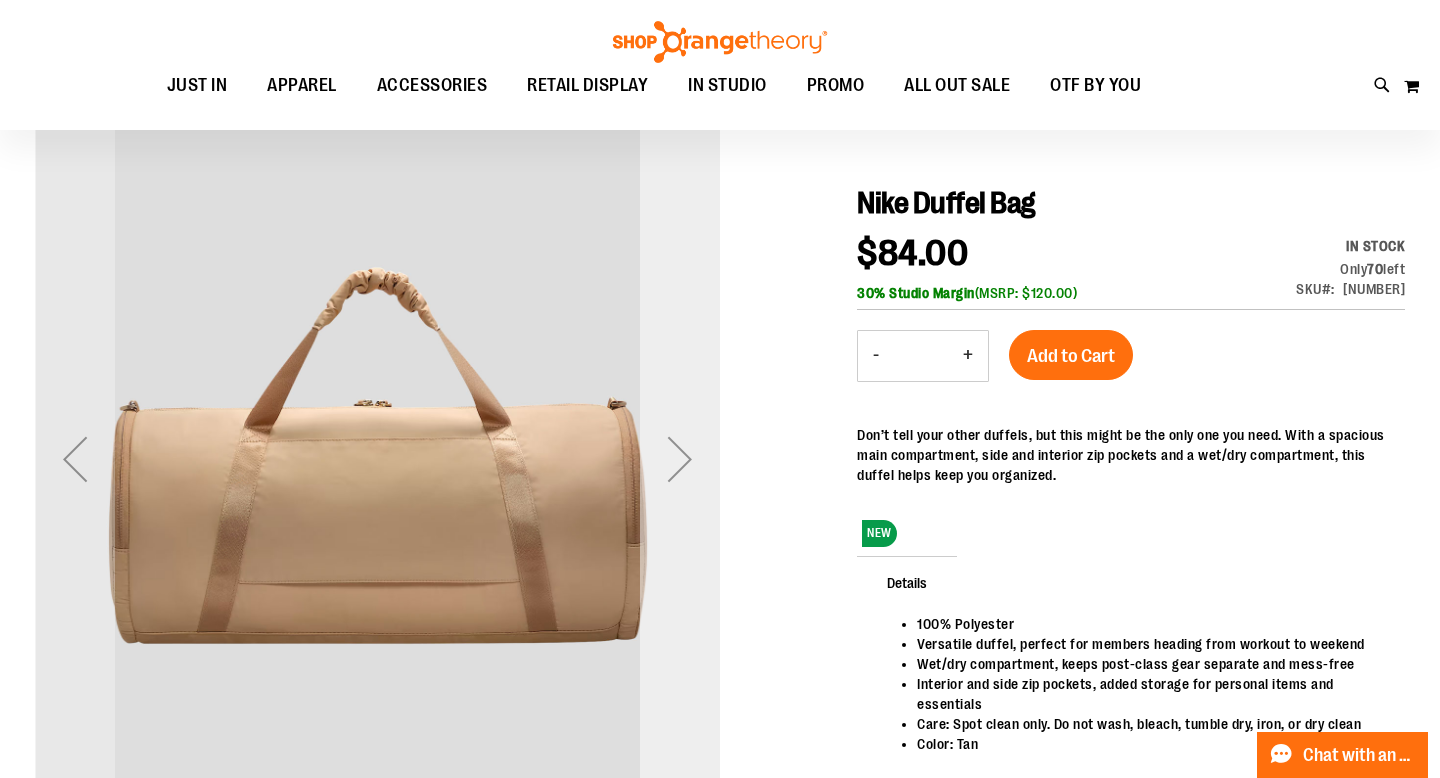 click at bounding box center [680, 459] 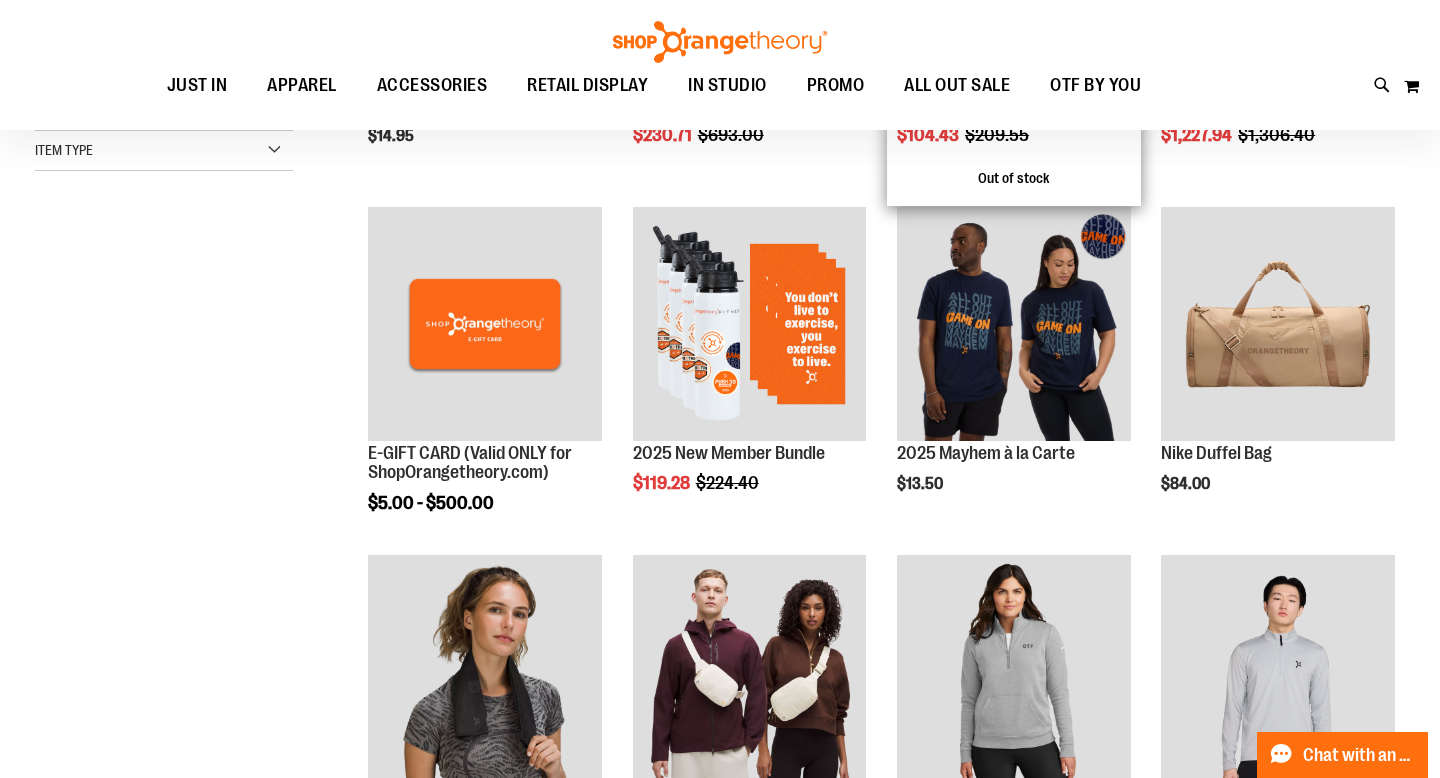 scroll, scrollTop: 107, scrollLeft: 0, axis: vertical 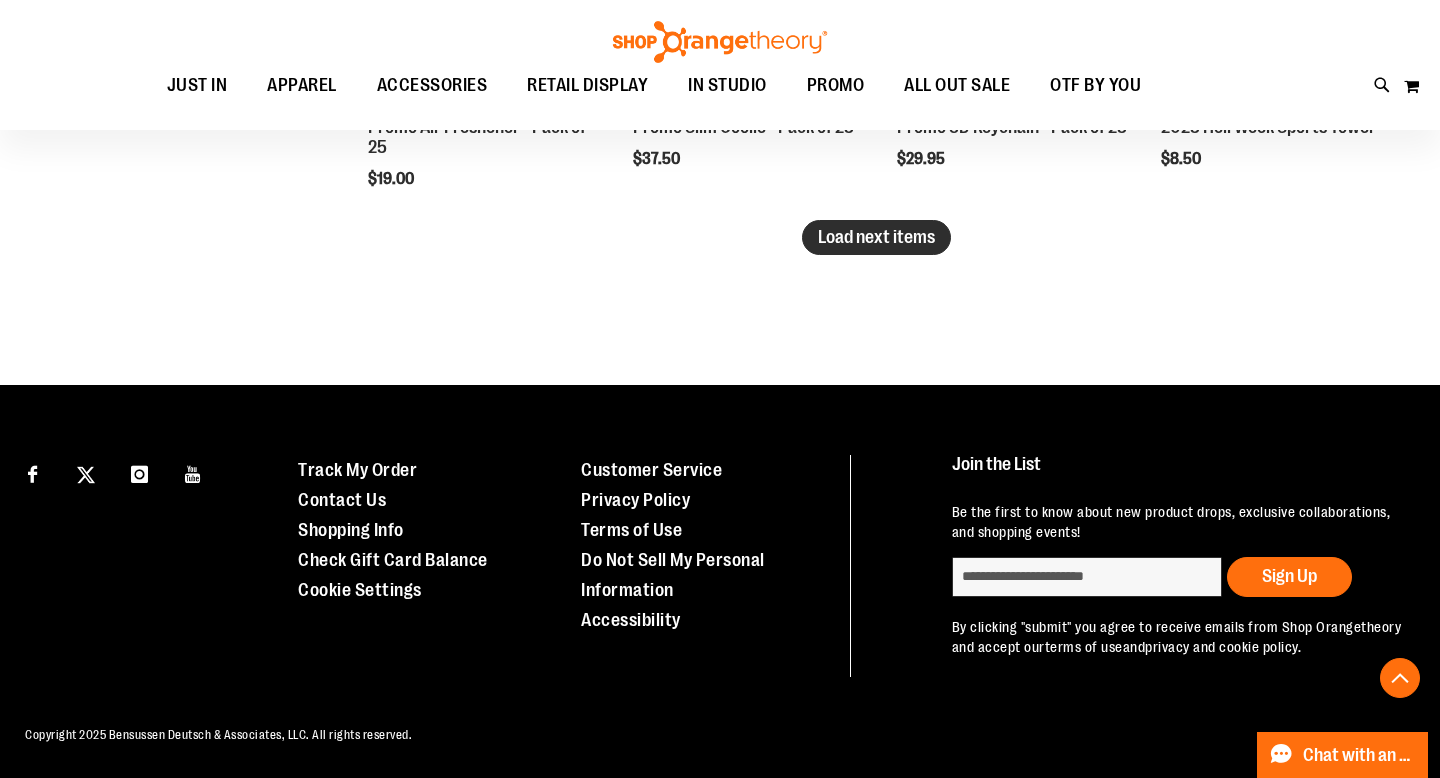 click on "Load next items" at bounding box center (876, 237) 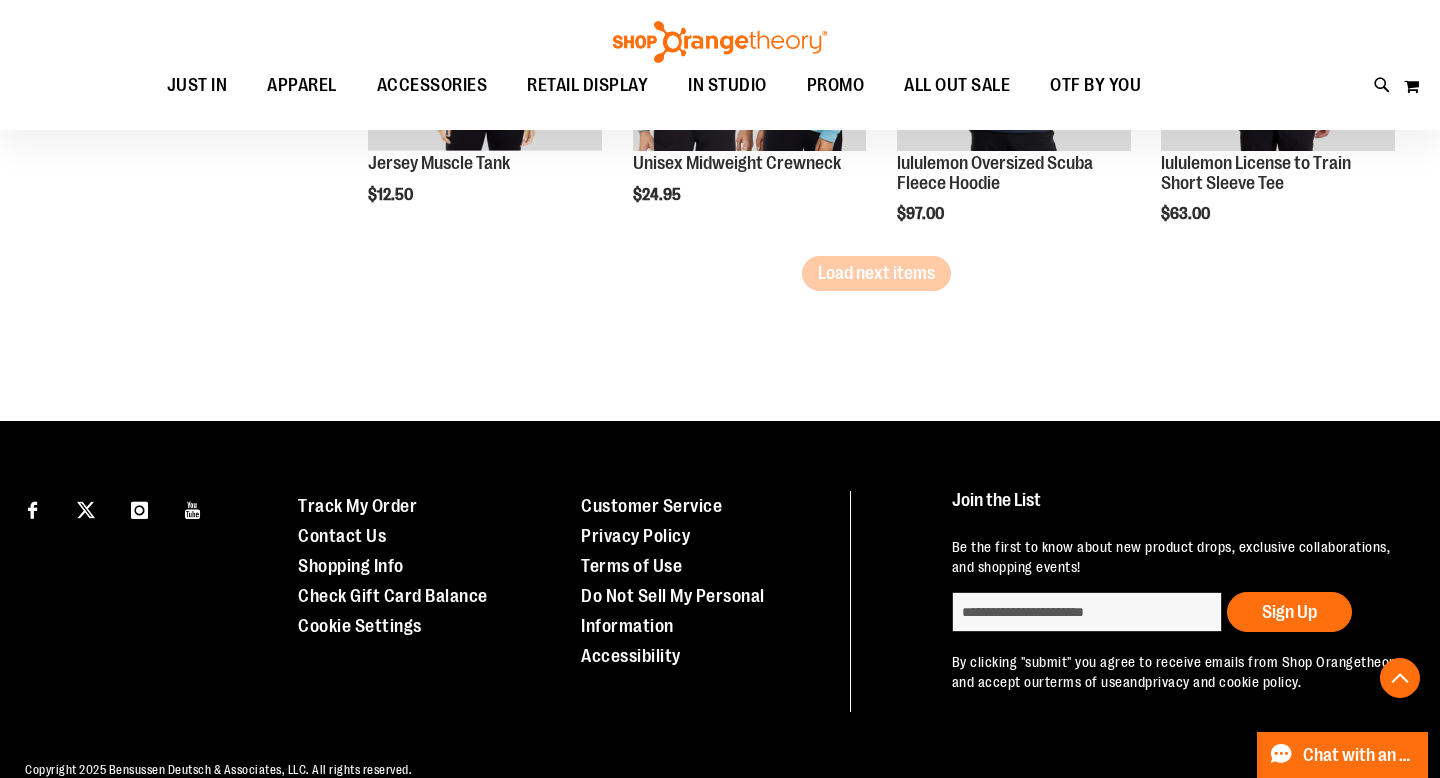 scroll, scrollTop: 4138, scrollLeft: 0, axis: vertical 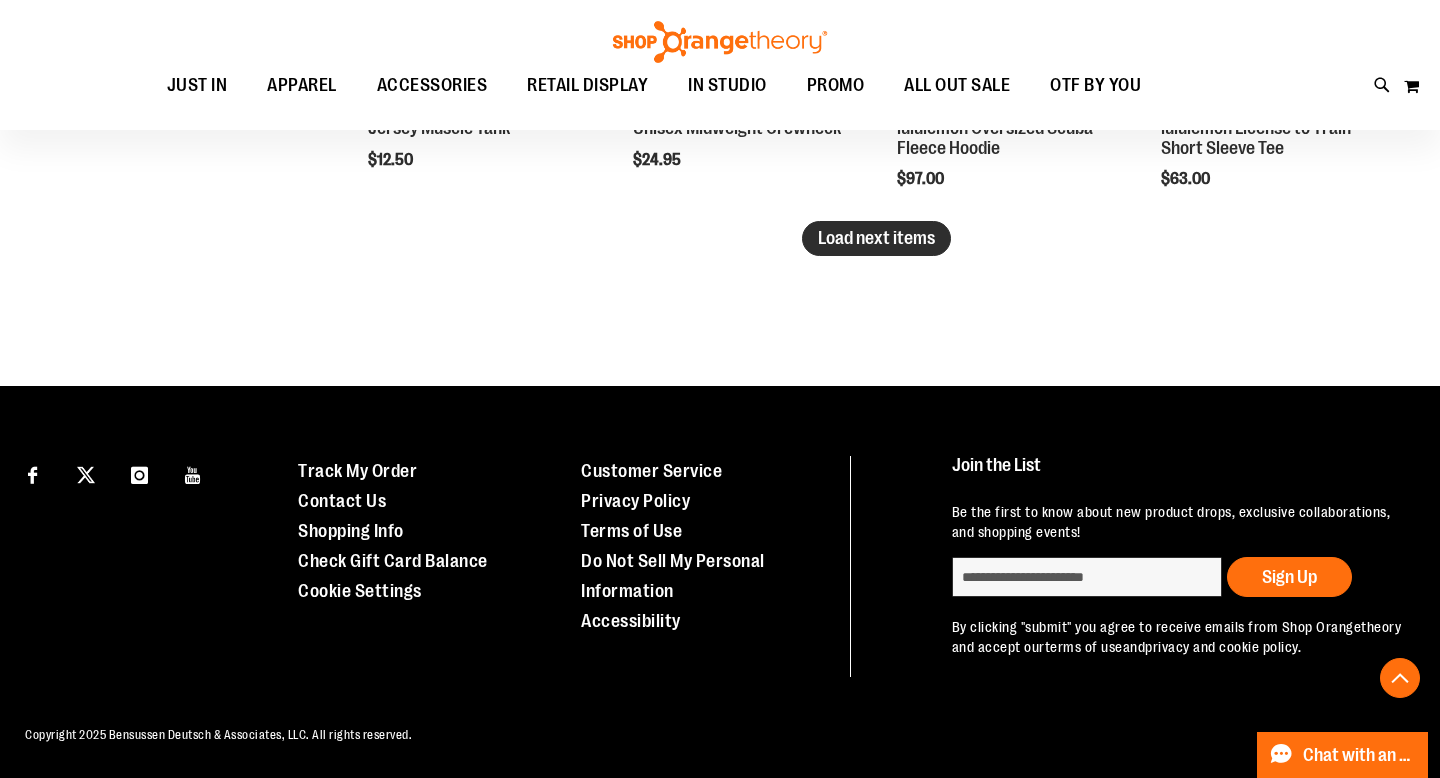 click on "Load next items" at bounding box center [876, 238] 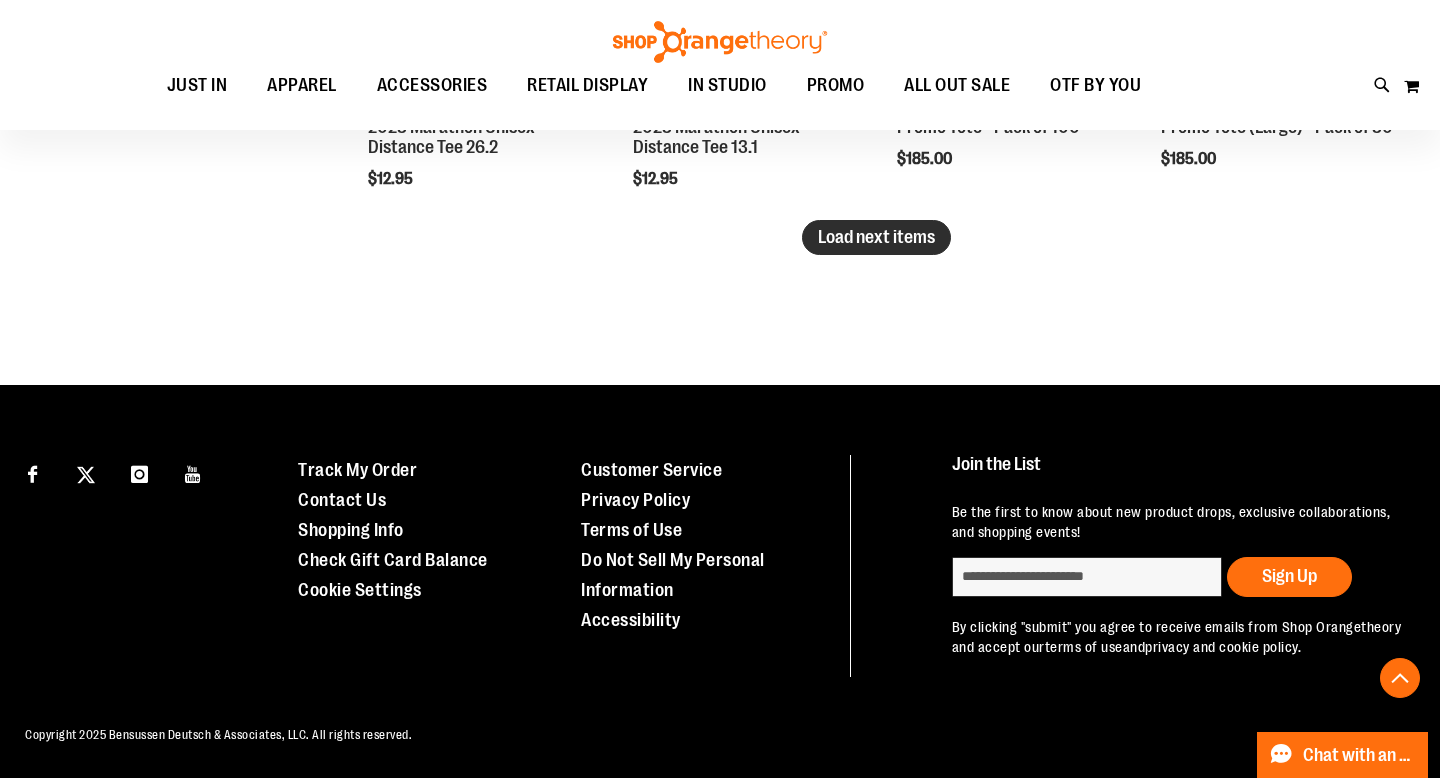 click on "Load next items" at bounding box center (876, 237) 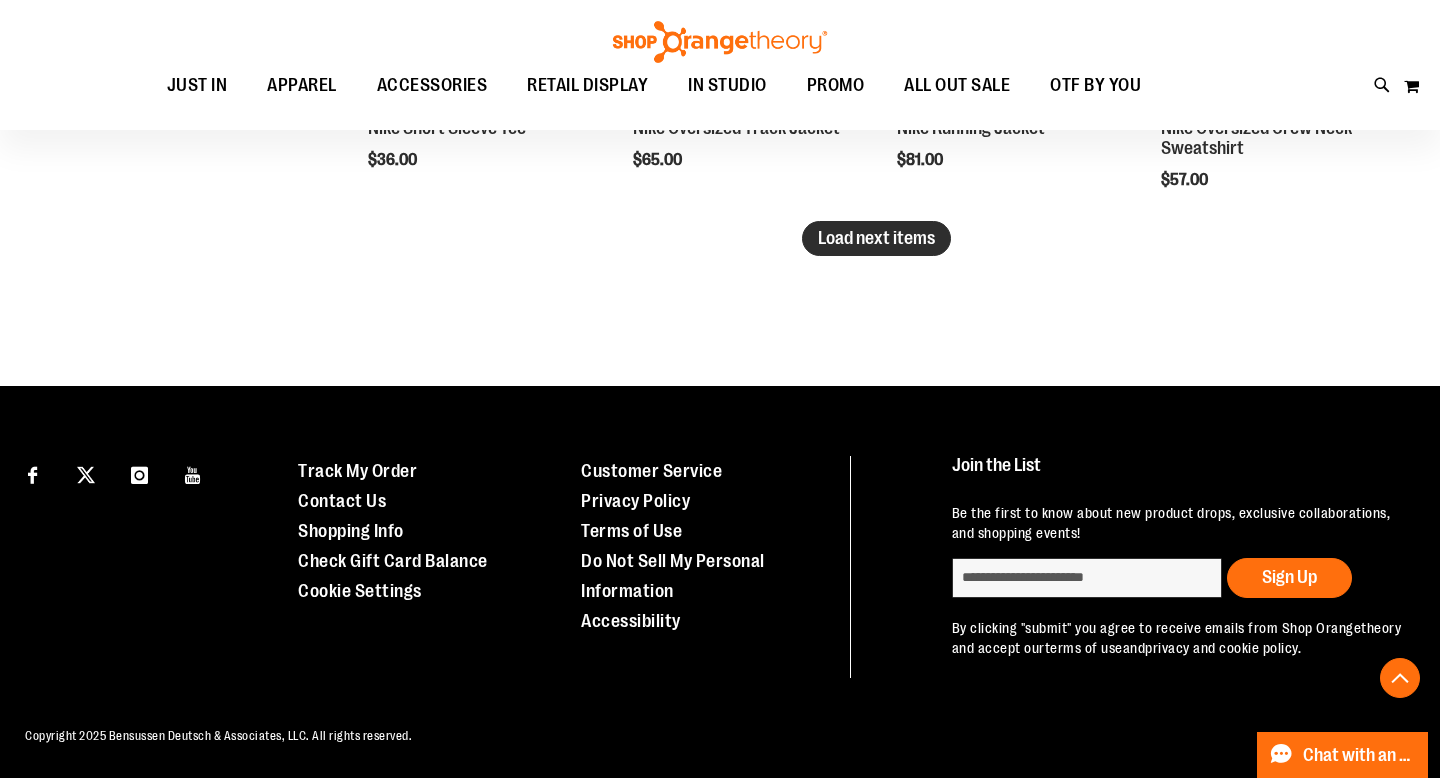 click on "Load next items" at bounding box center (876, 238) 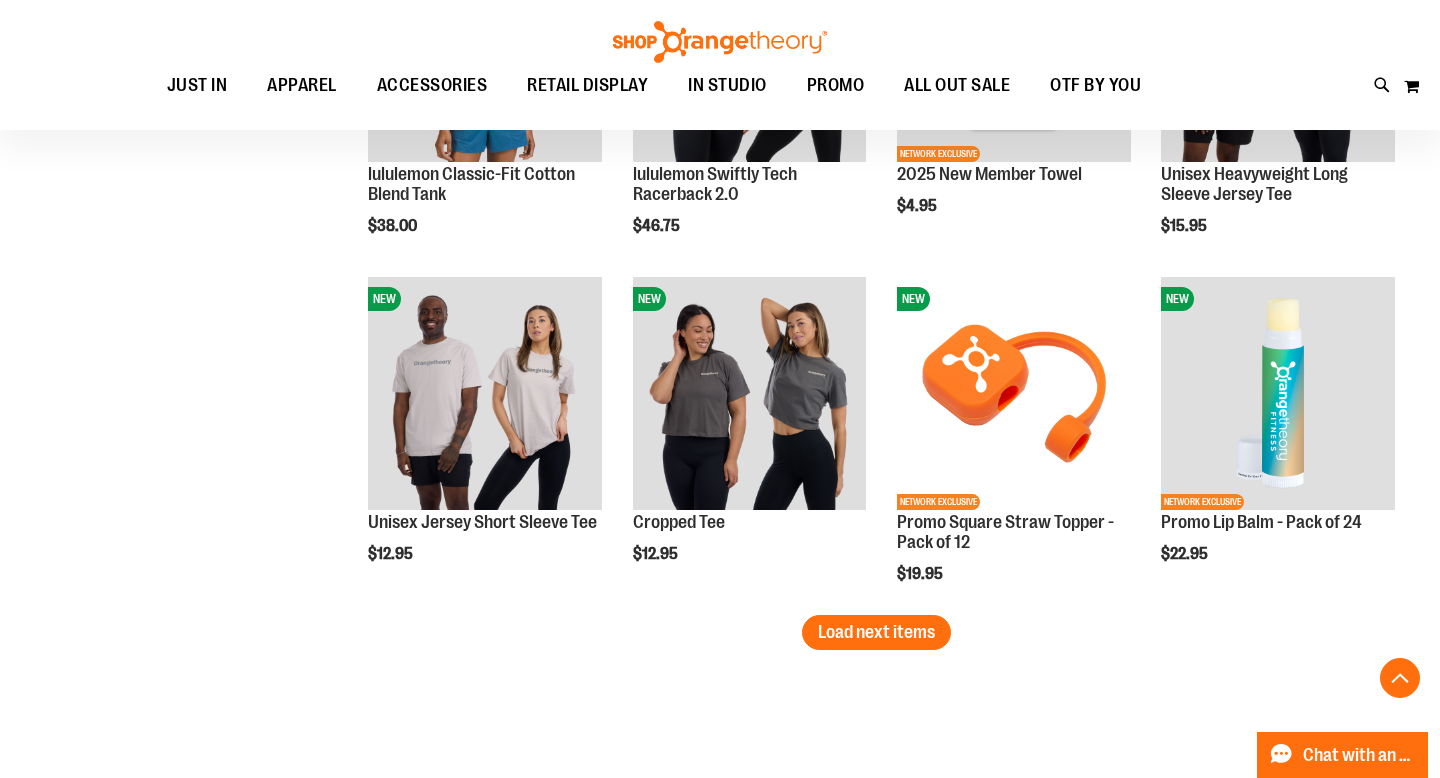 scroll, scrollTop: 6884, scrollLeft: 0, axis: vertical 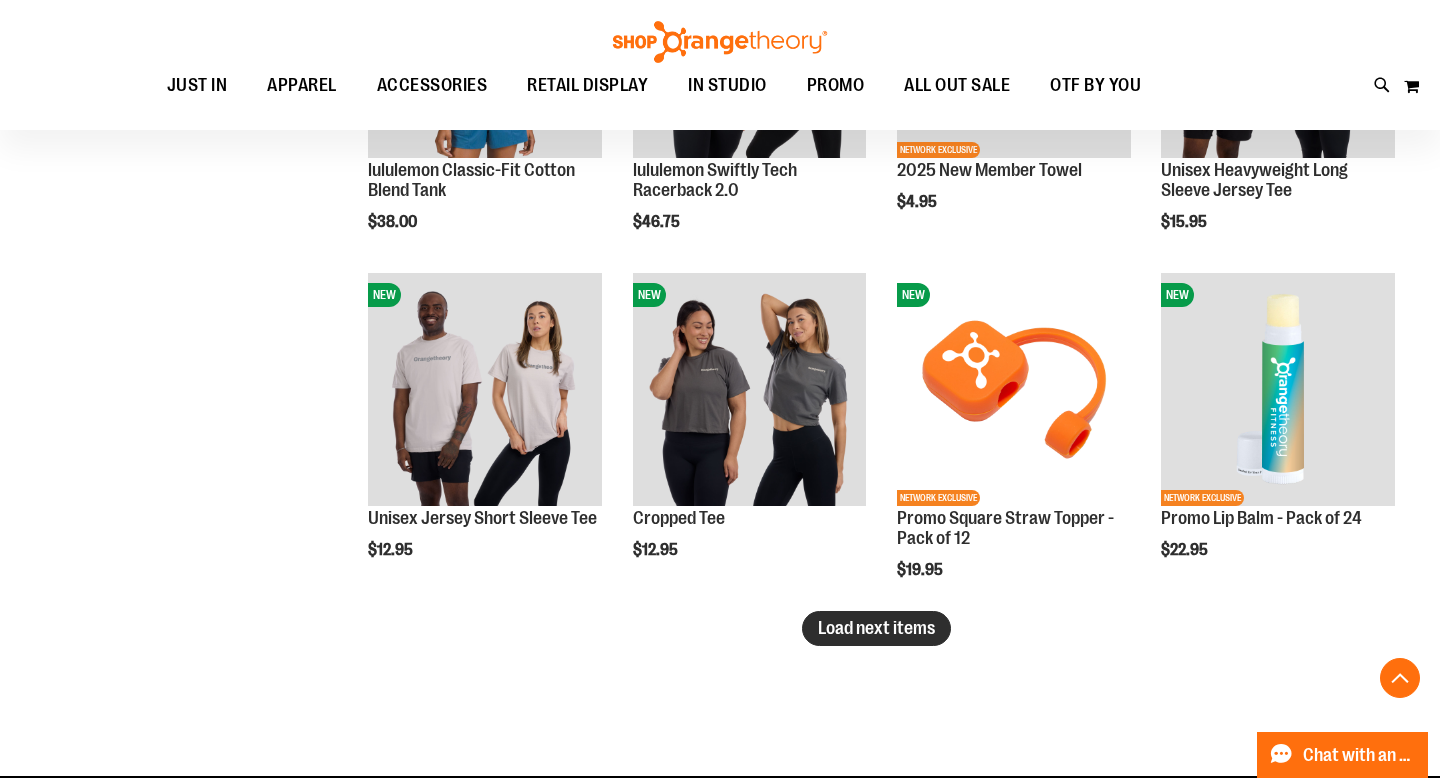 click on "Load next items" at bounding box center (876, 628) 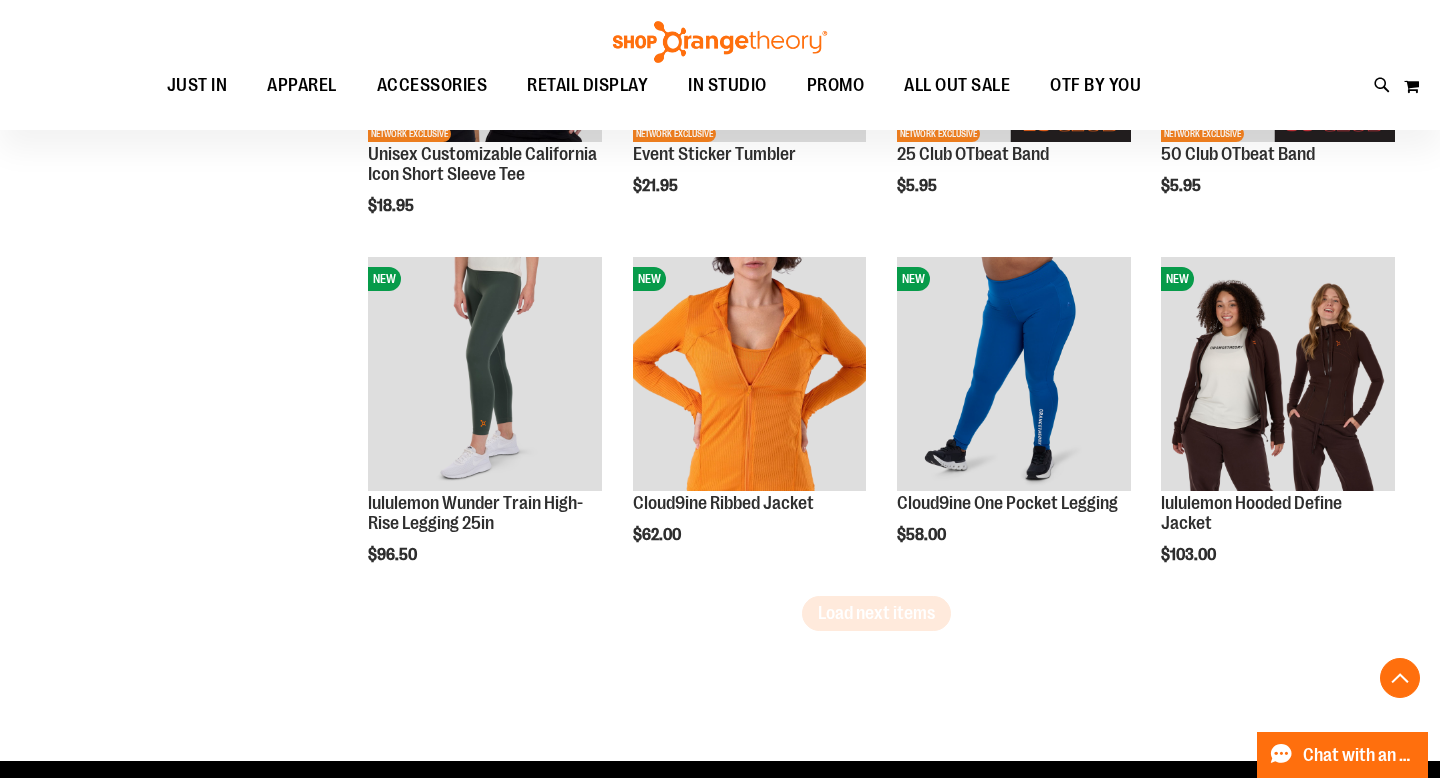 scroll, scrollTop: 7946, scrollLeft: 0, axis: vertical 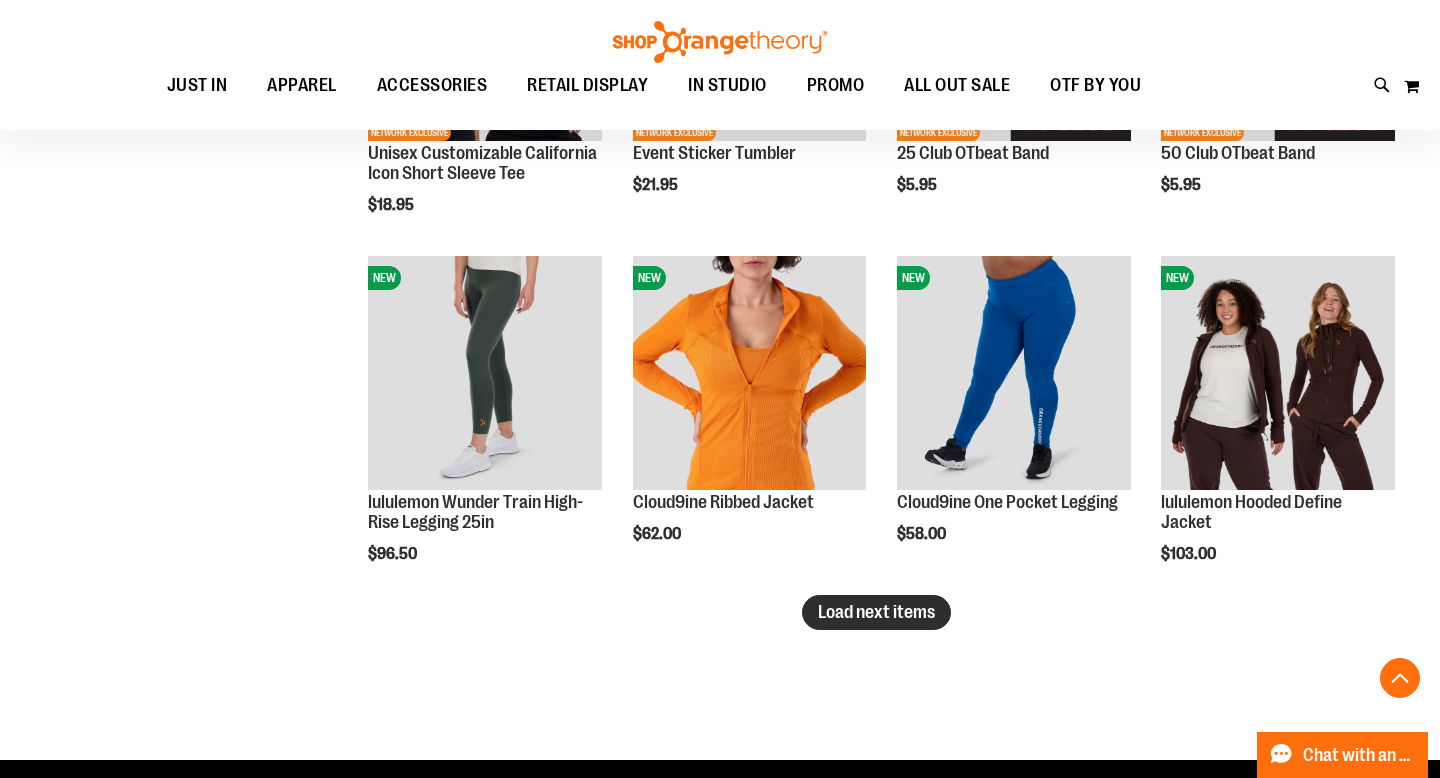 click on "Load next items" at bounding box center (876, 612) 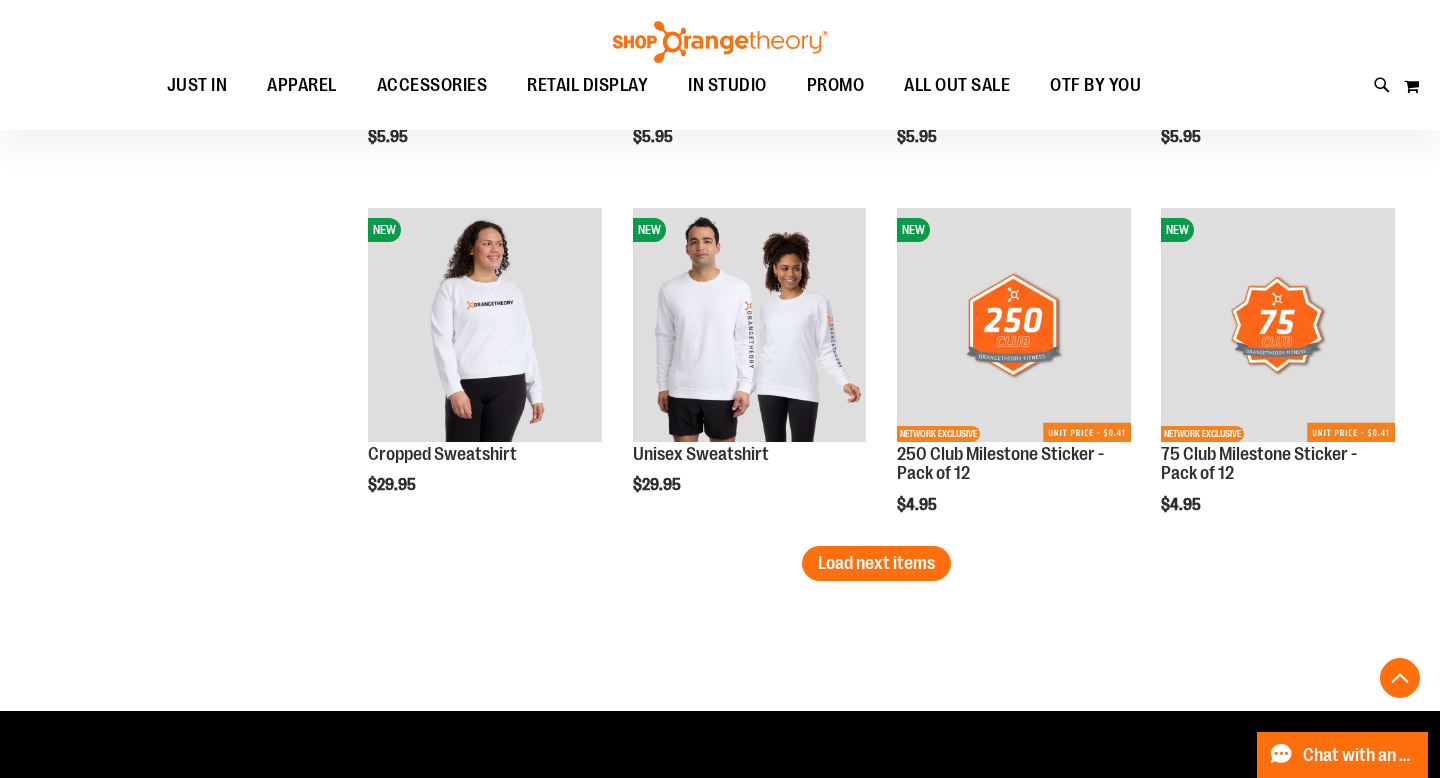 scroll, scrollTop: 9081, scrollLeft: 0, axis: vertical 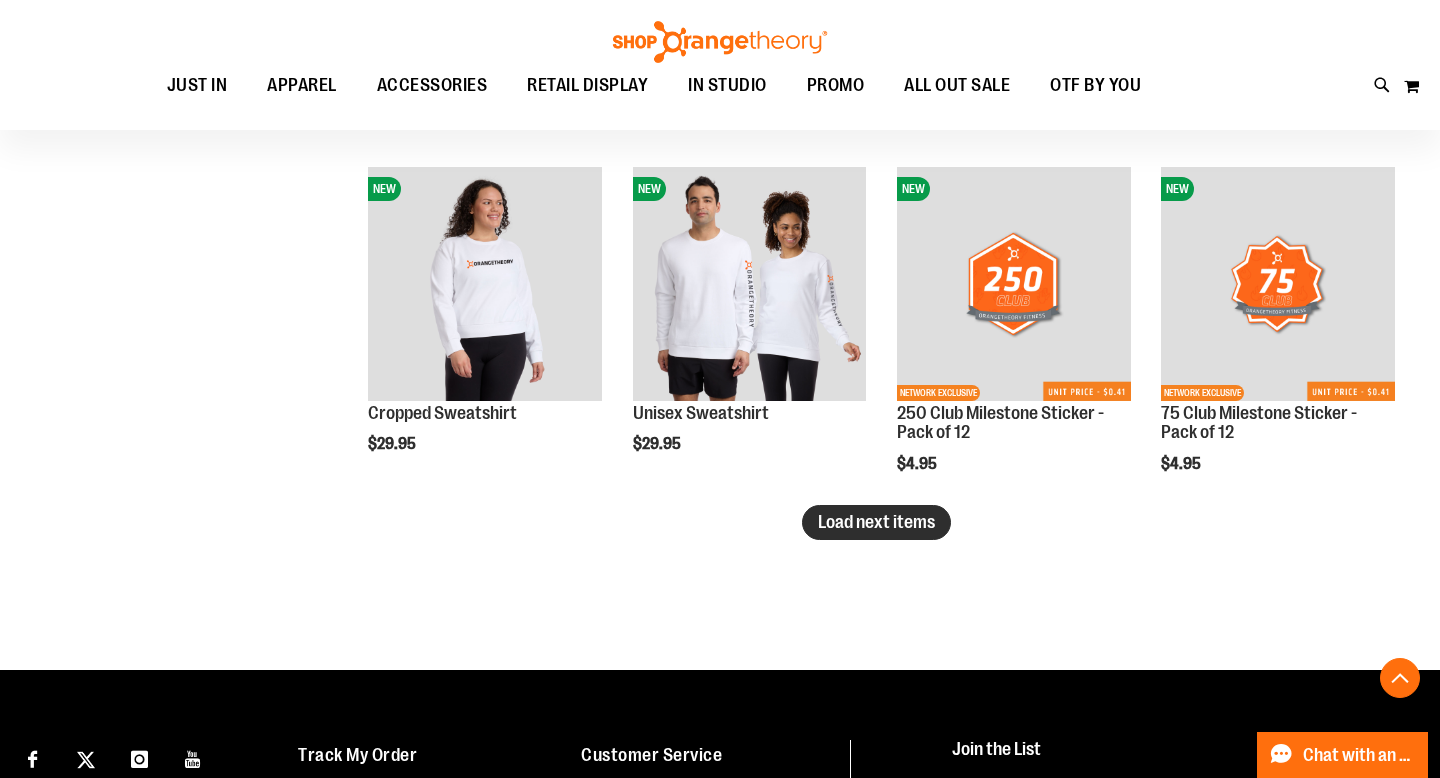 click on "Load next items" at bounding box center [876, 522] 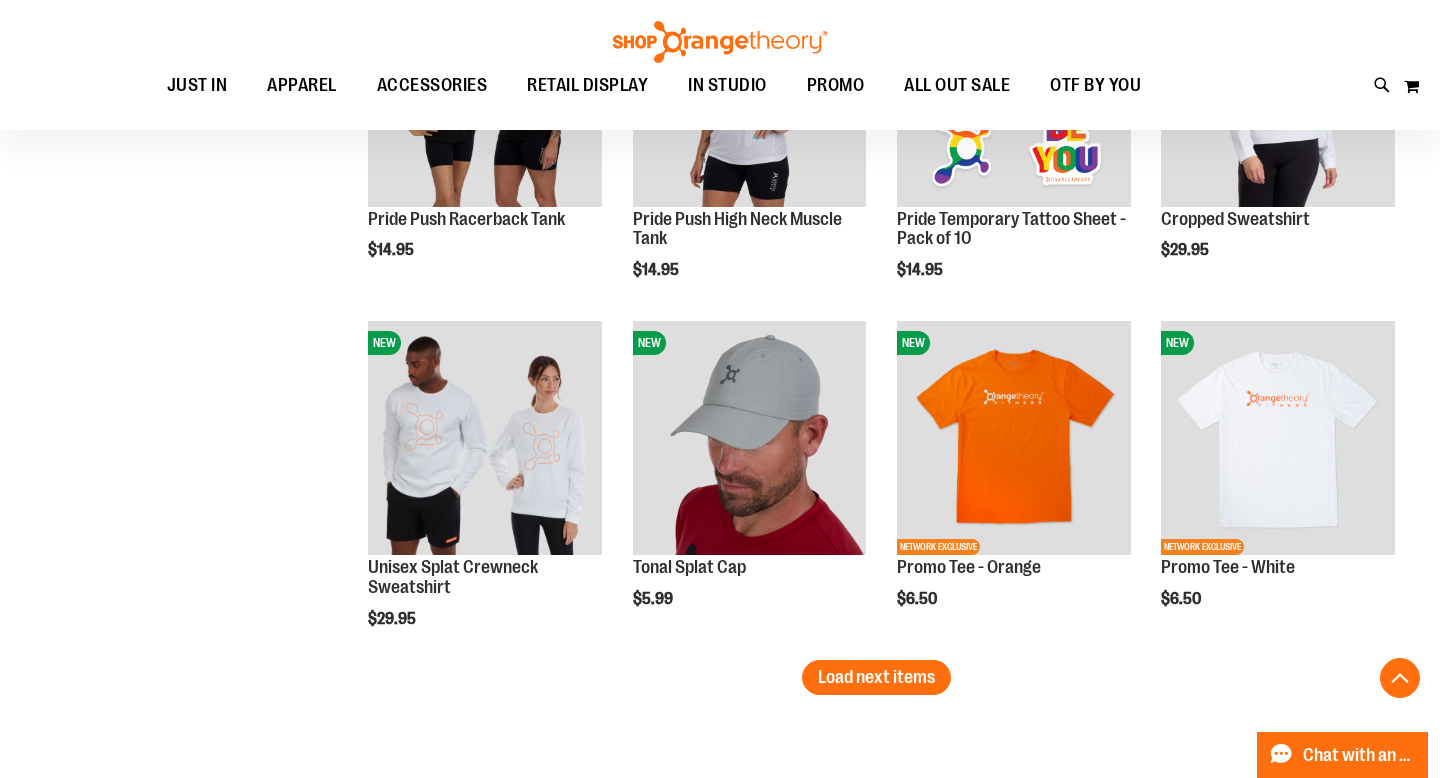 scroll, scrollTop: 10072, scrollLeft: 0, axis: vertical 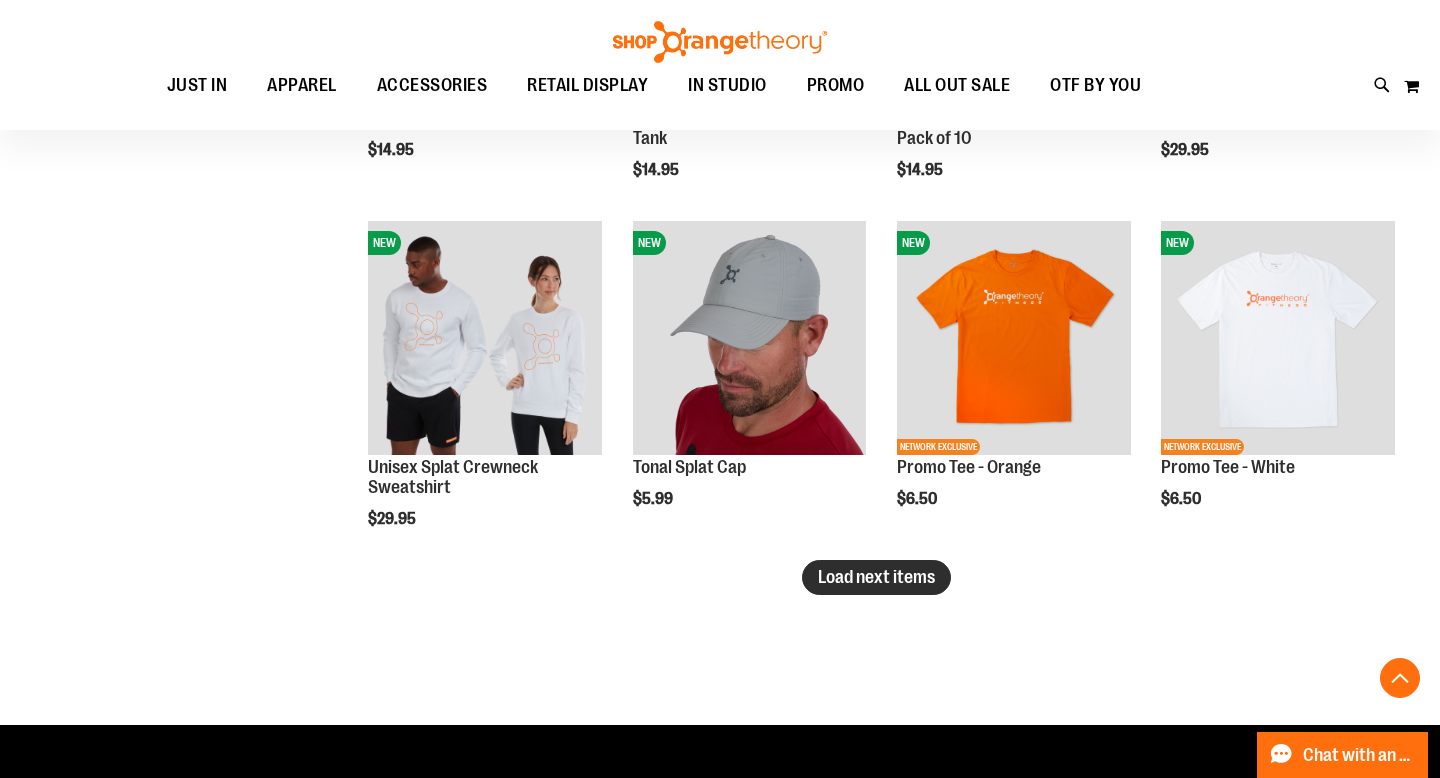 click on "Load next items" at bounding box center [876, 577] 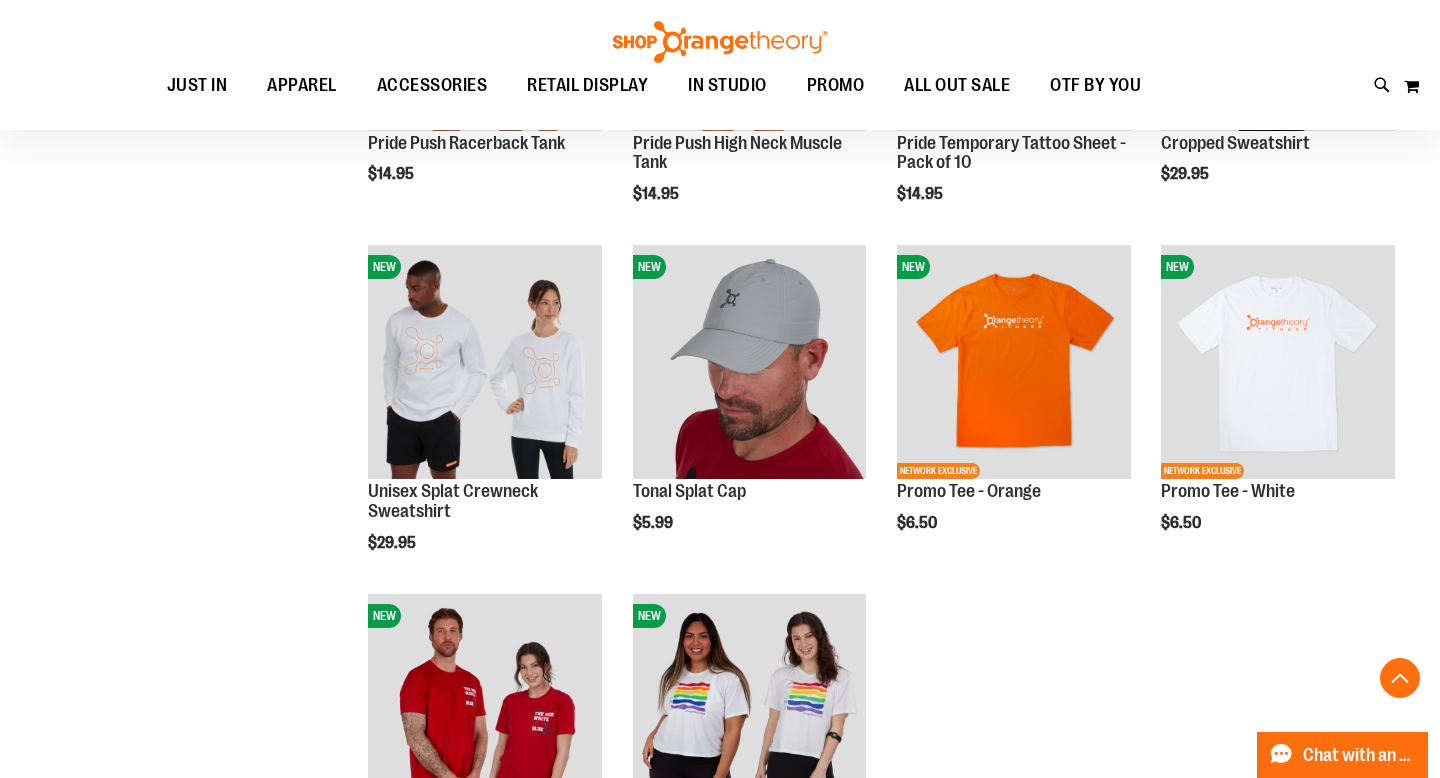 scroll, scrollTop: 9987, scrollLeft: 0, axis: vertical 